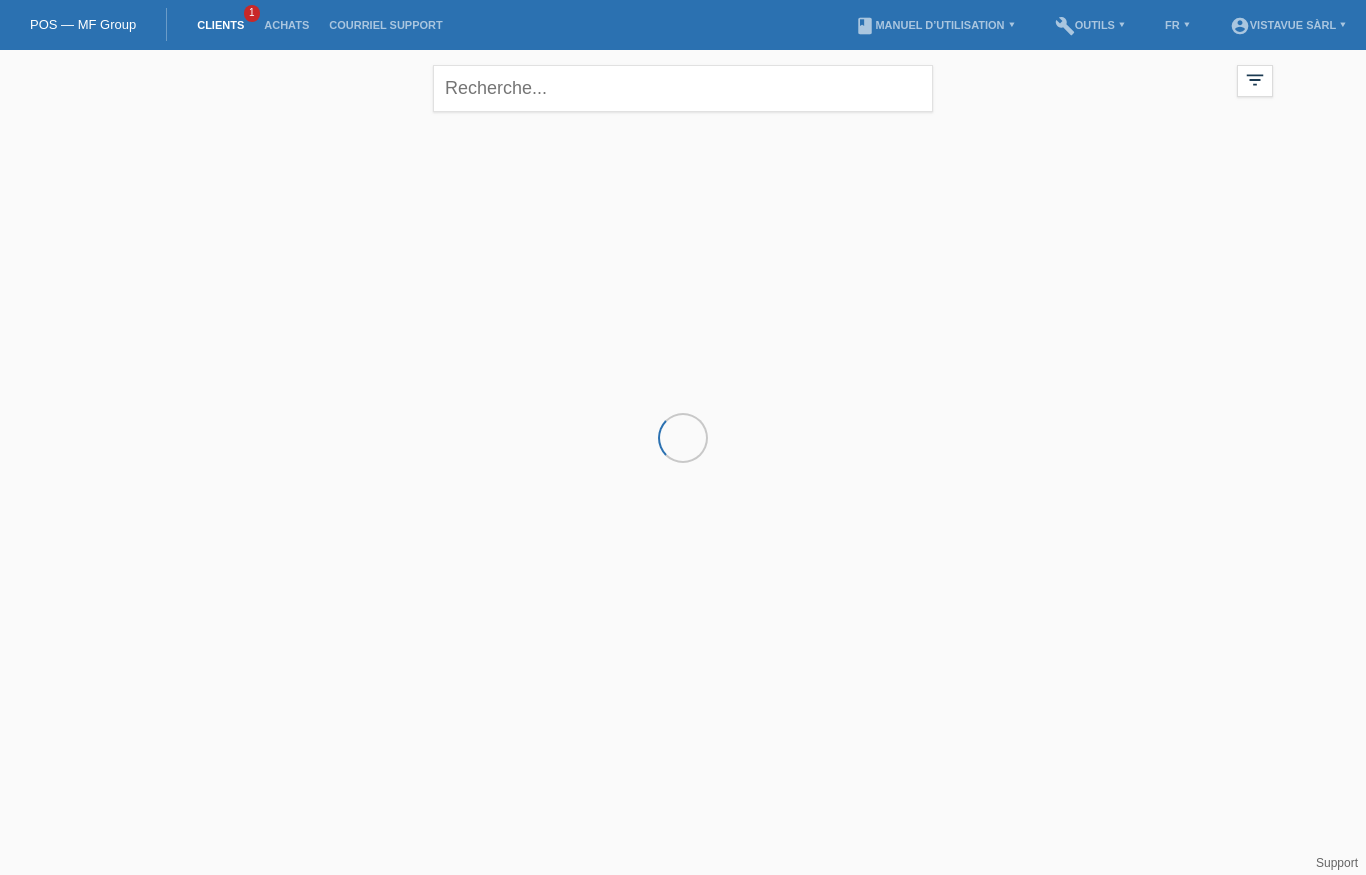 scroll, scrollTop: 0, scrollLeft: 0, axis: both 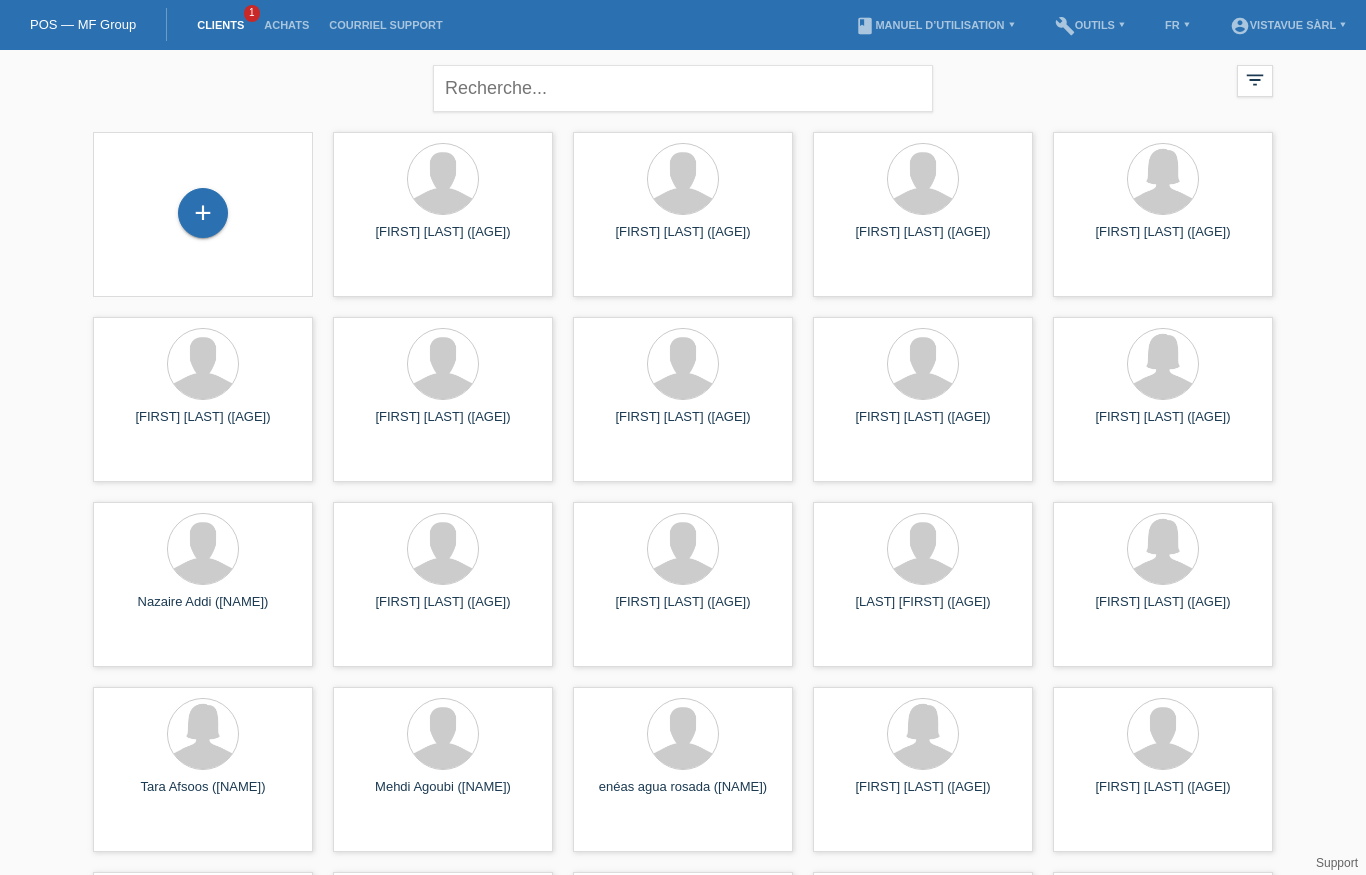 click on "Clients" at bounding box center (220, 25) 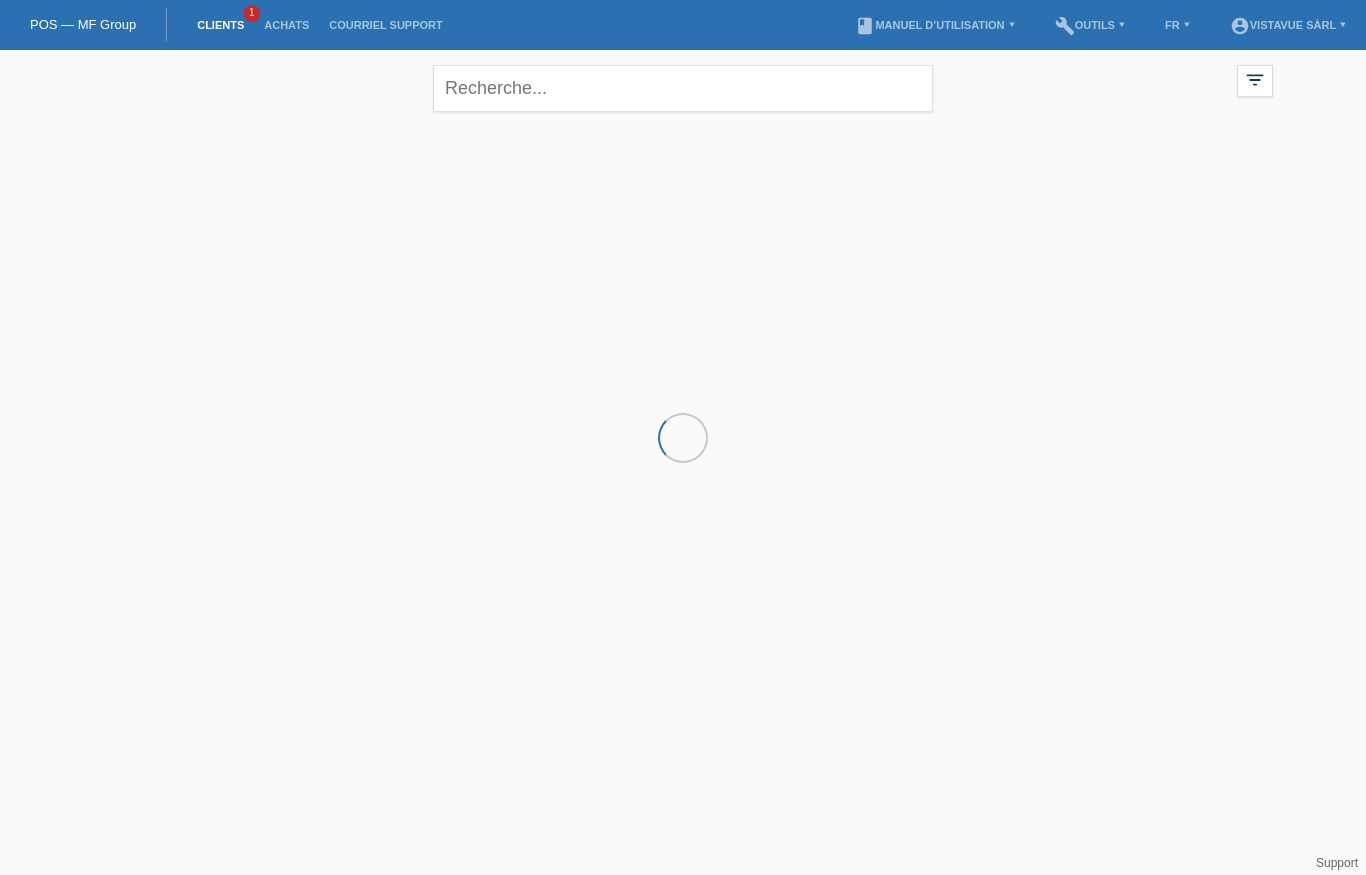 scroll, scrollTop: 0, scrollLeft: 0, axis: both 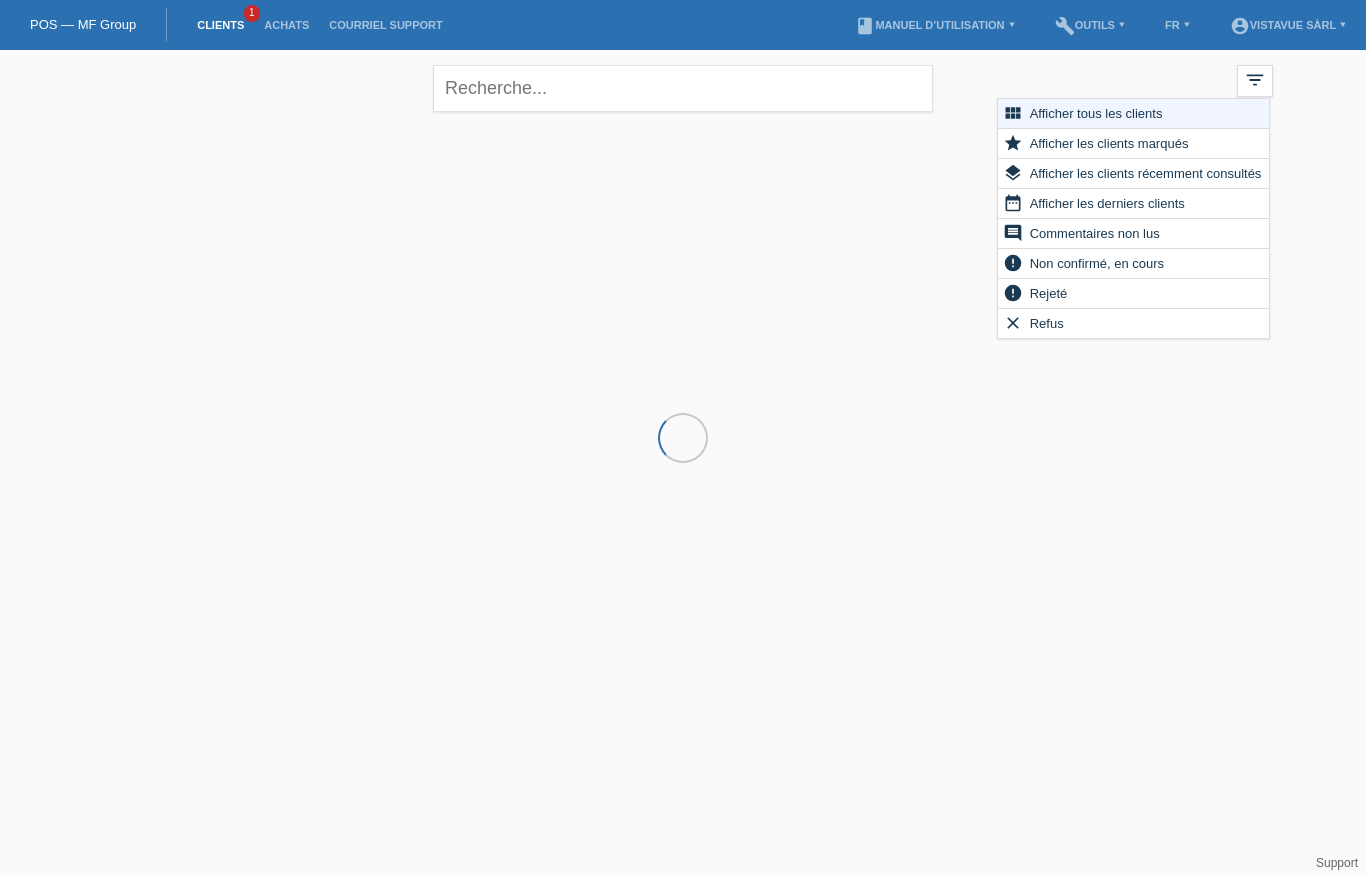 click on "Afficher tous les clients" at bounding box center [1096, 113] 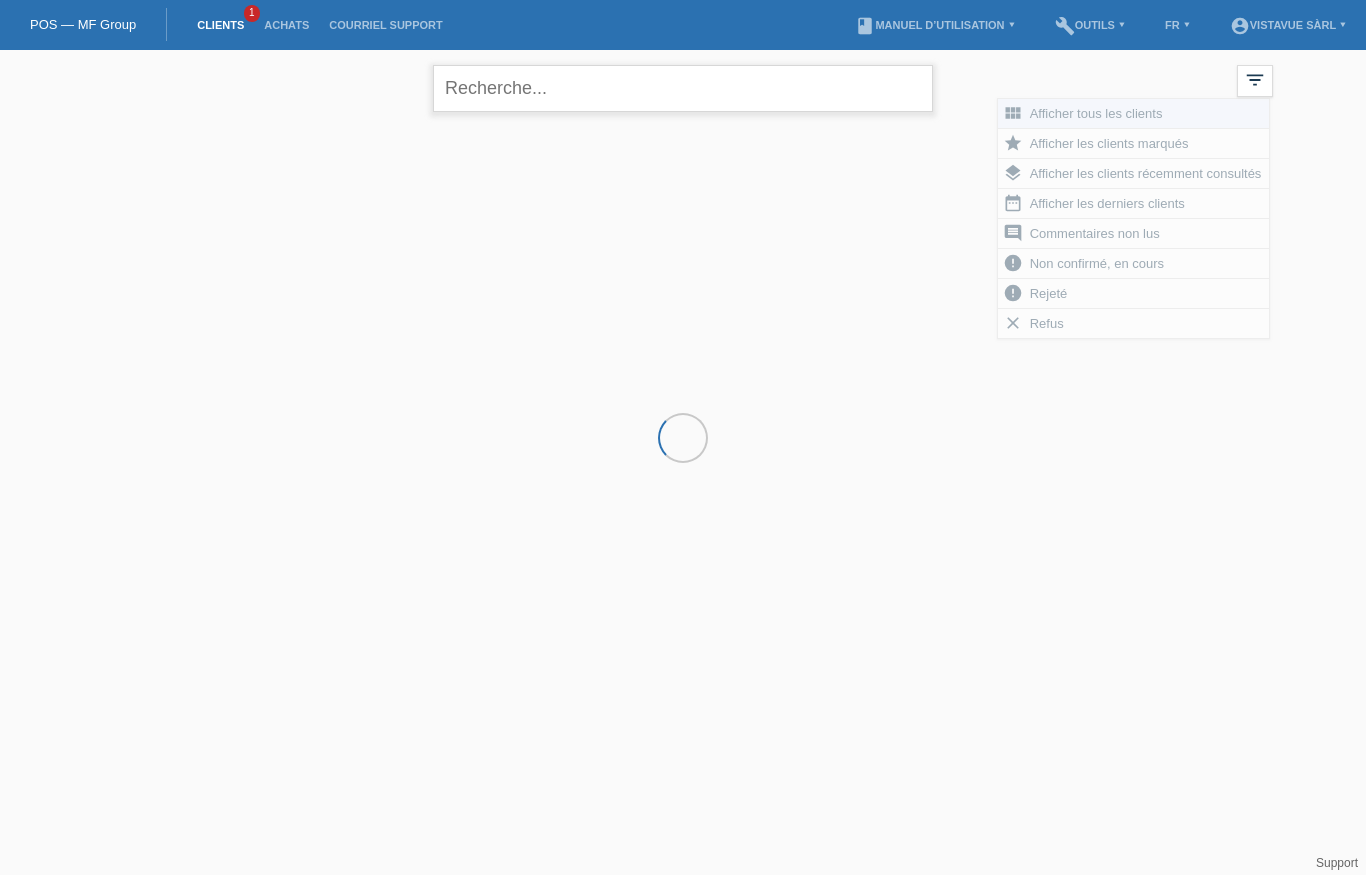 click at bounding box center [683, 88] 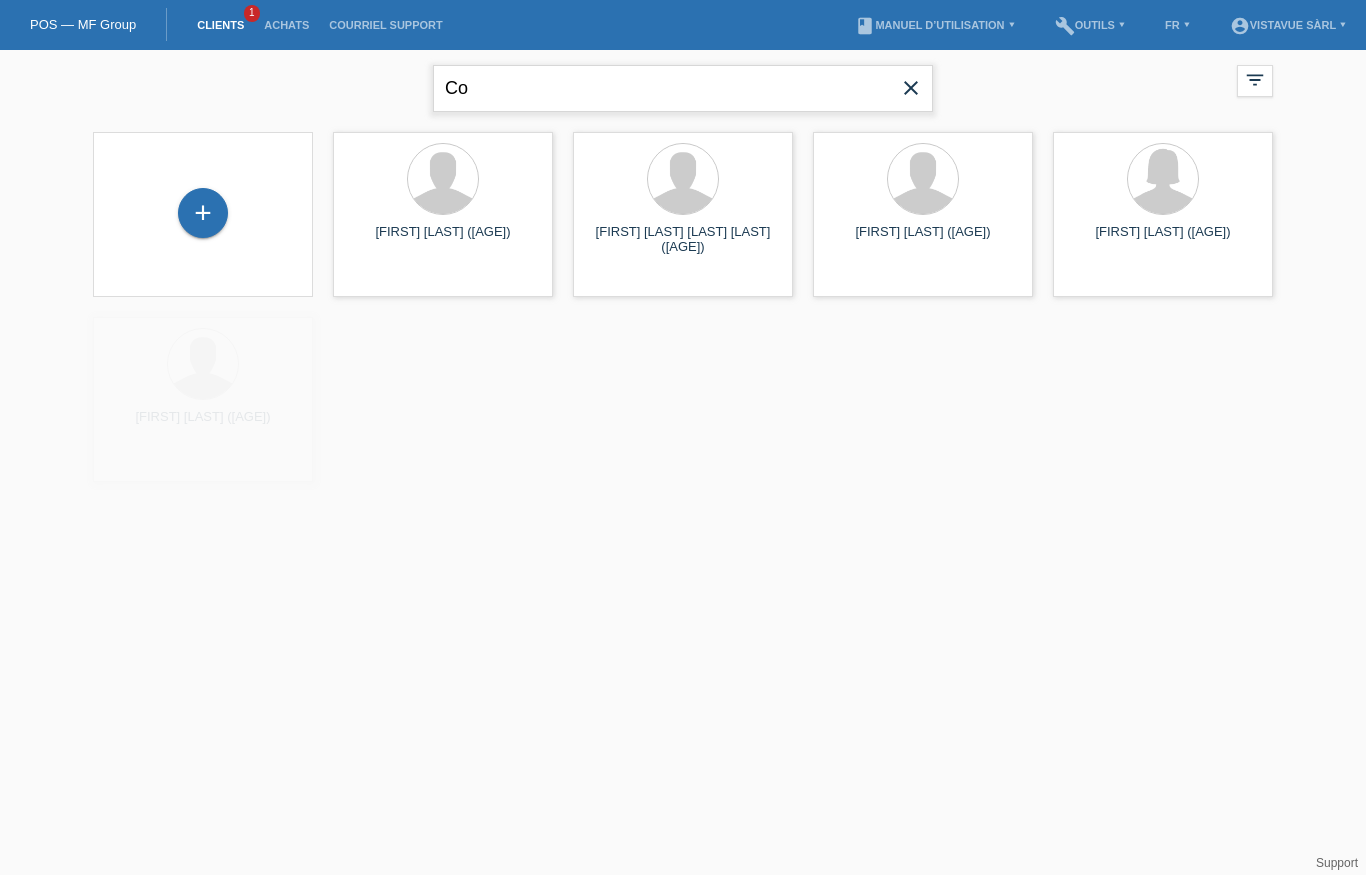type on "C" 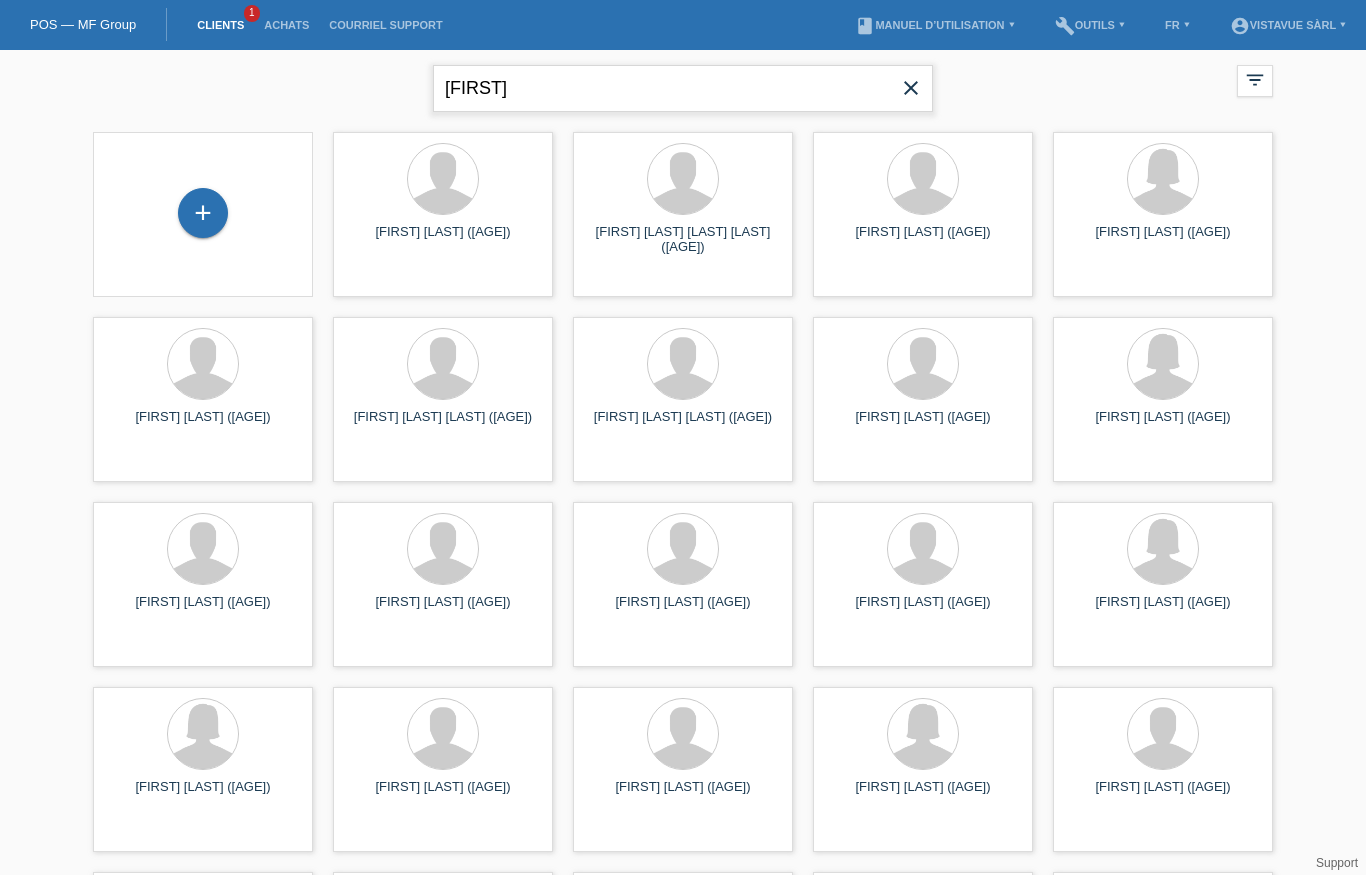 type on "[CITY]" 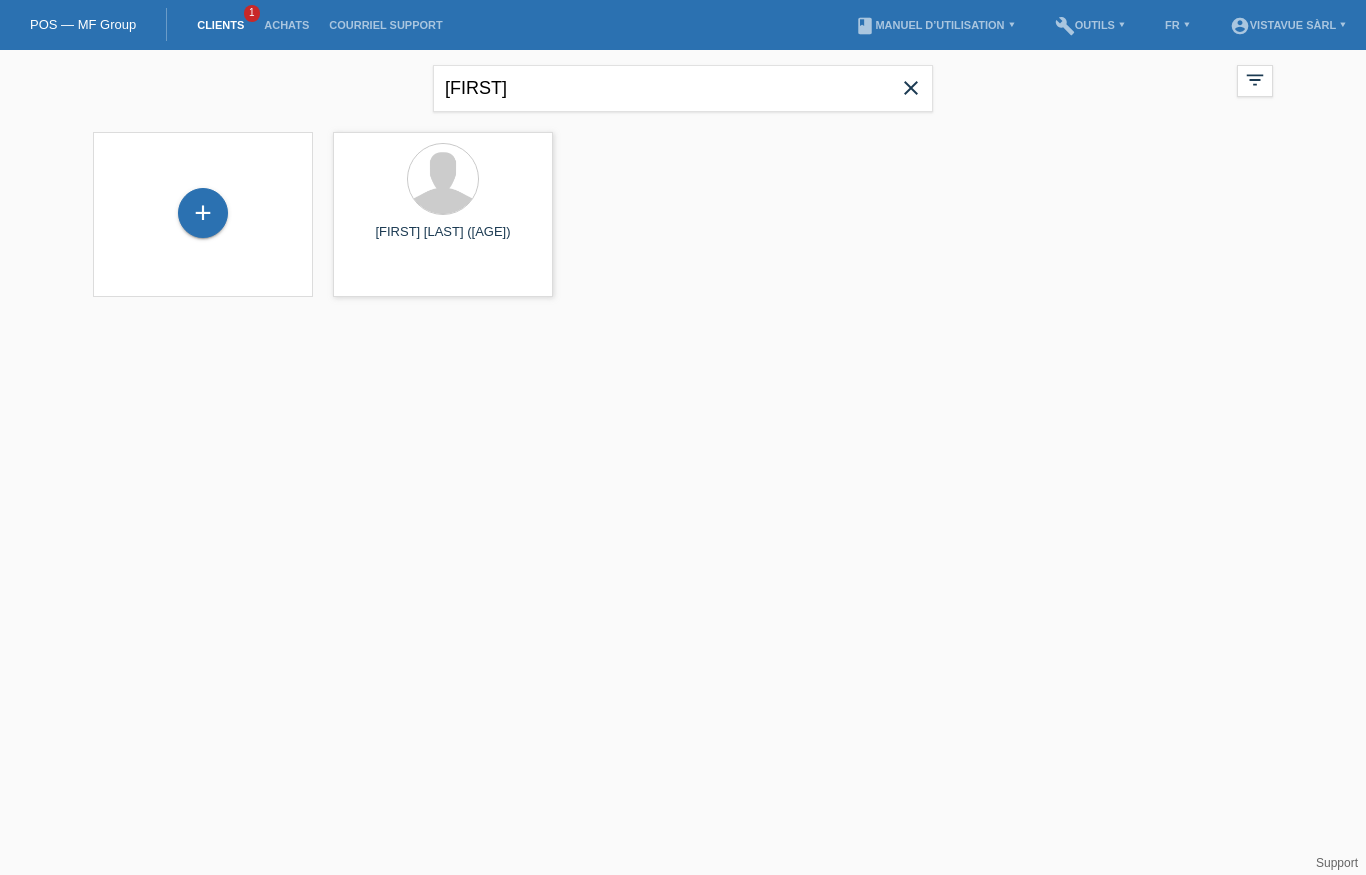 click on "+
ridge mobulu (34)
launch   Afficher" at bounding box center (683, 214) 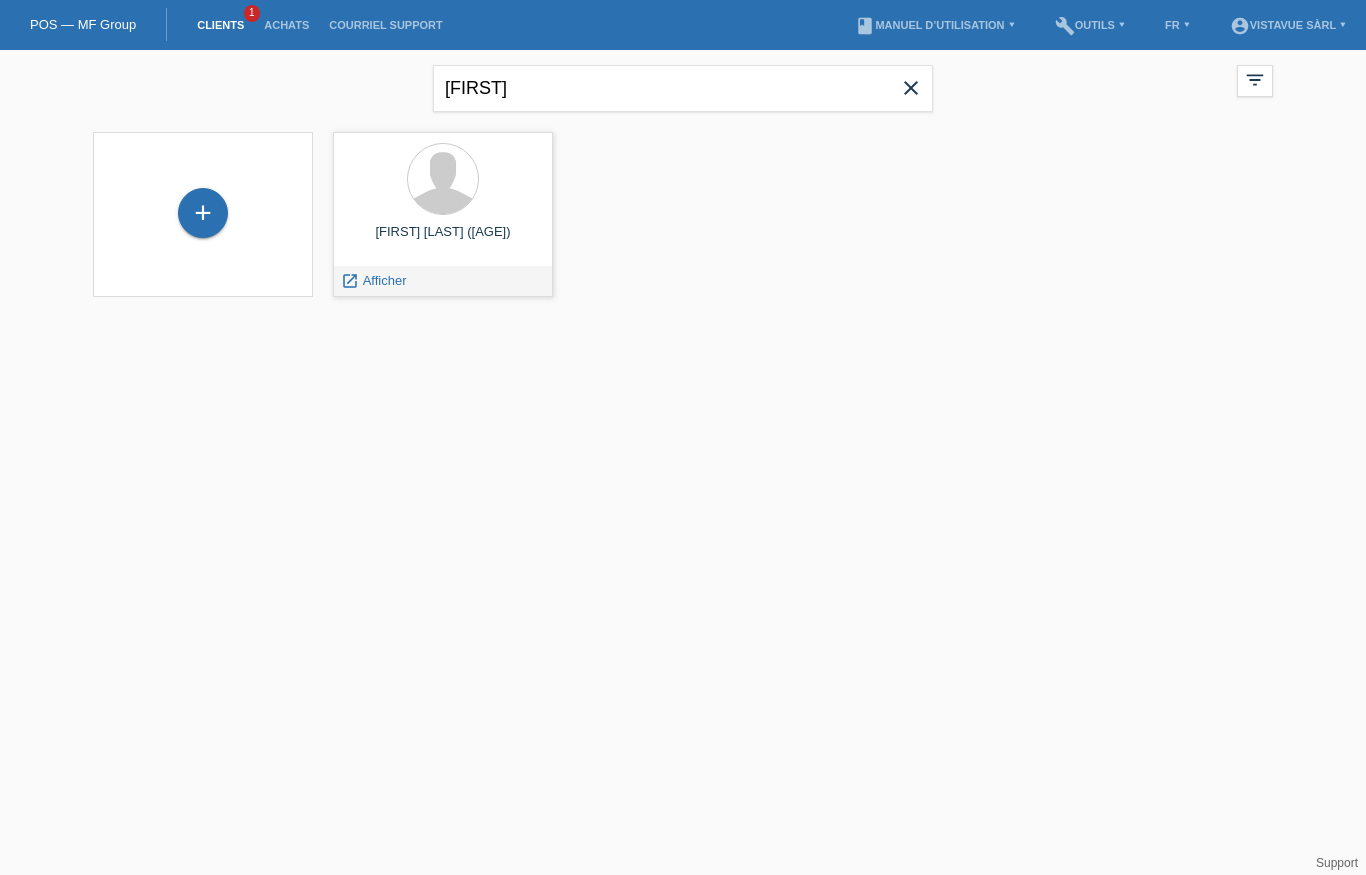 click on "Afficher" at bounding box center [385, 280] 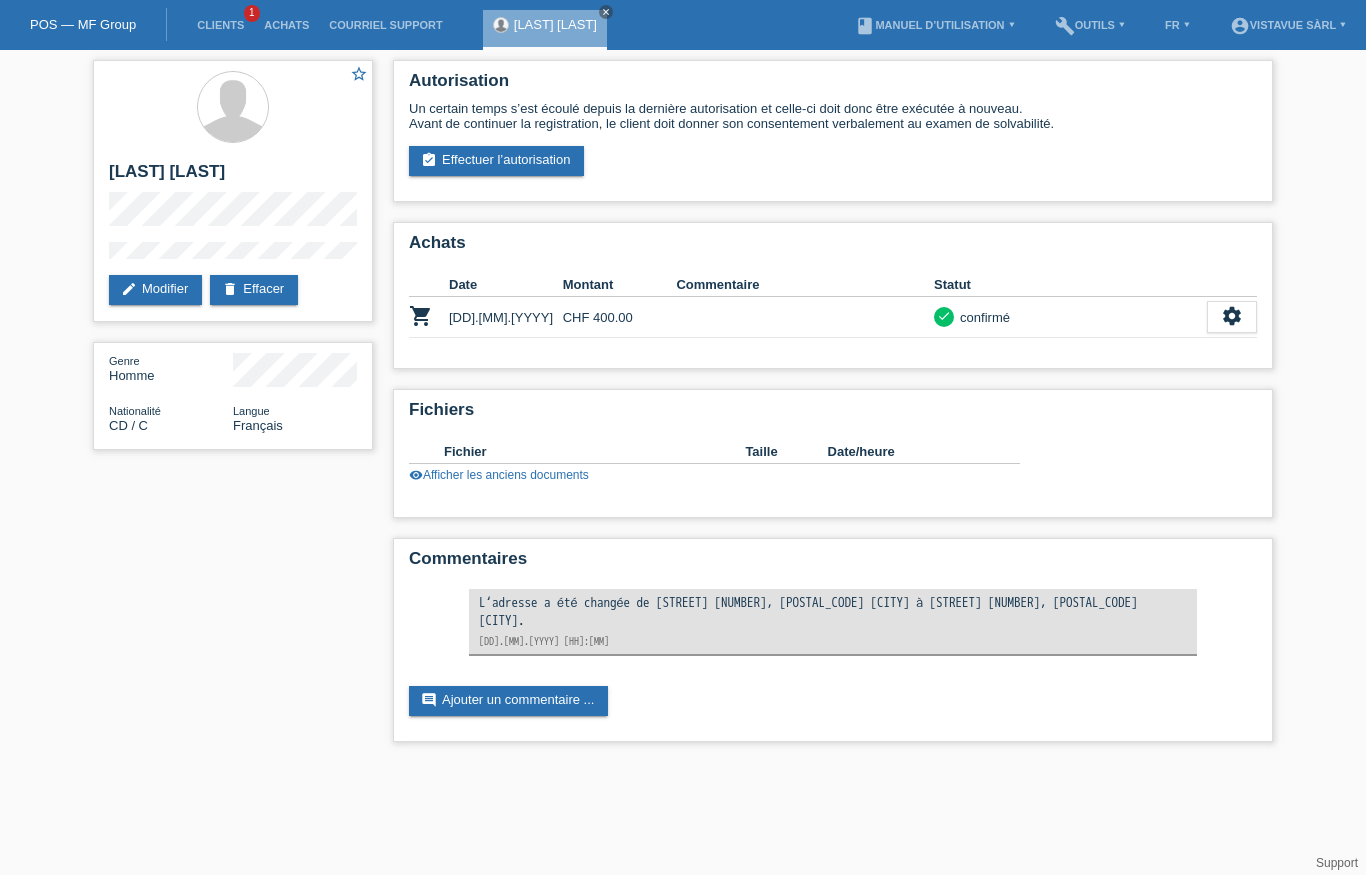 scroll, scrollTop: 0, scrollLeft: 0, axis: both 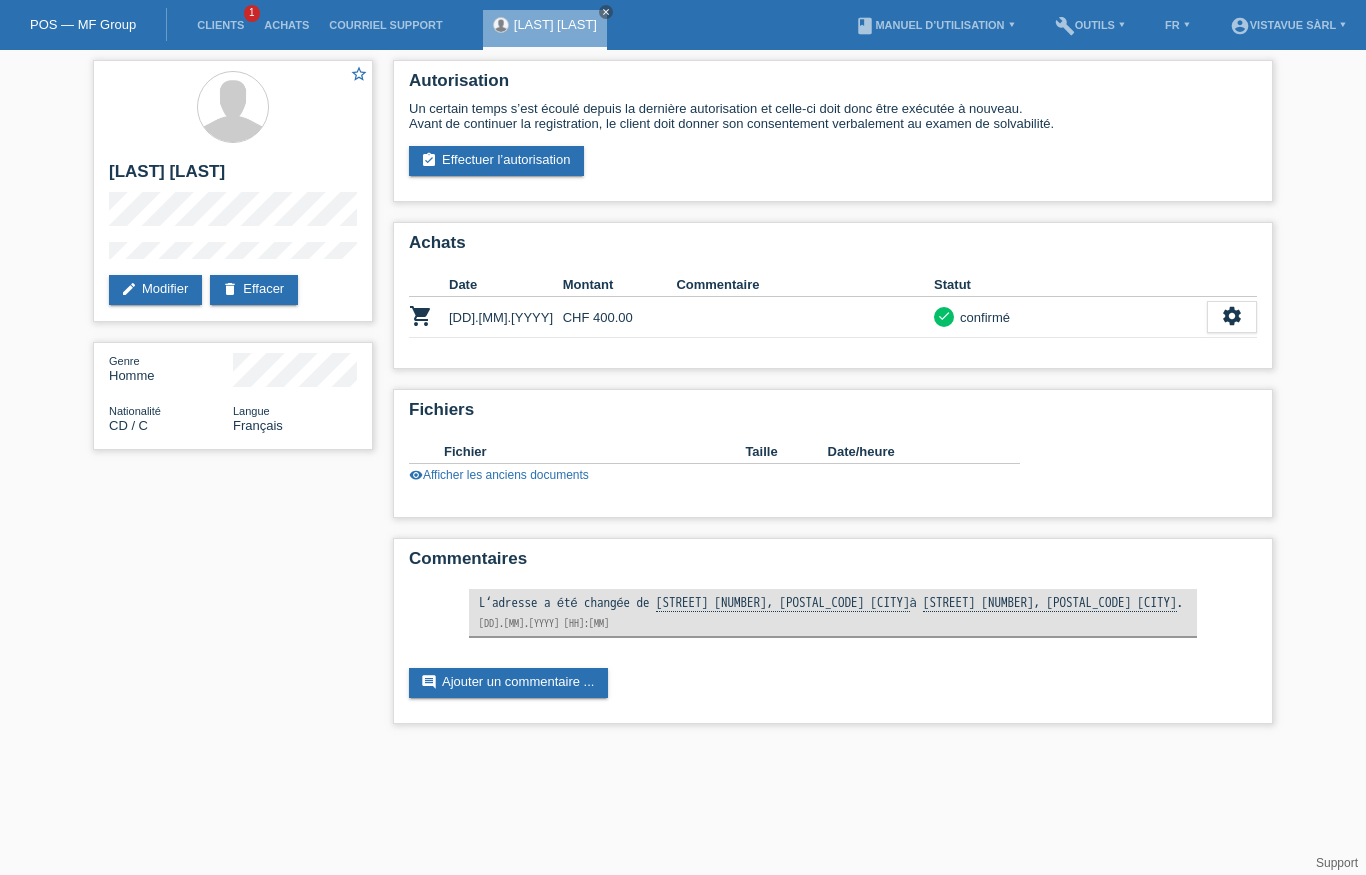 click on "assignment_turned_in  Effectuer l’autorisation" at bounding box center [496, 161] 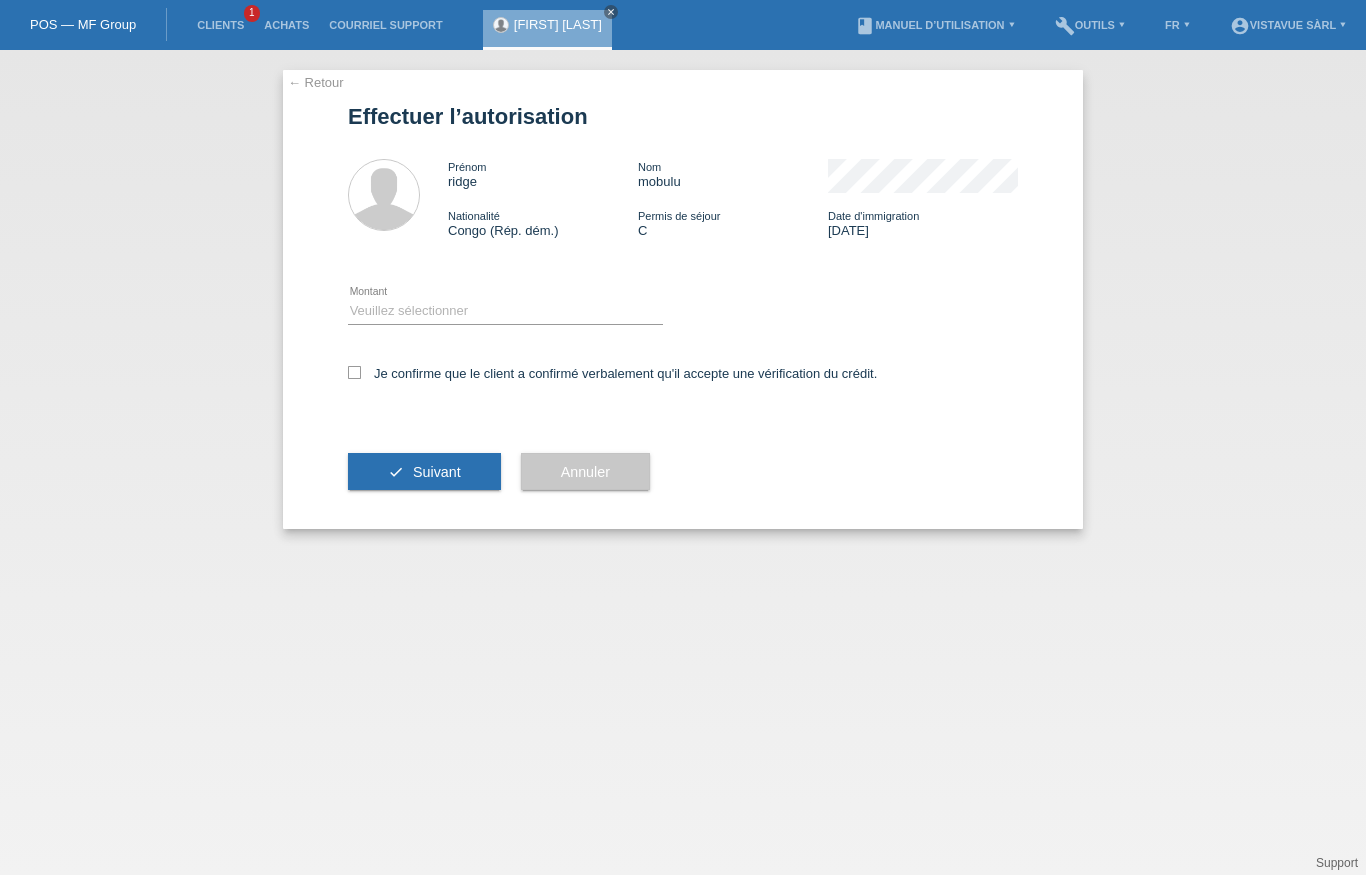 scroll, scrollTop: 0, scrollLeft: 0, axis: both 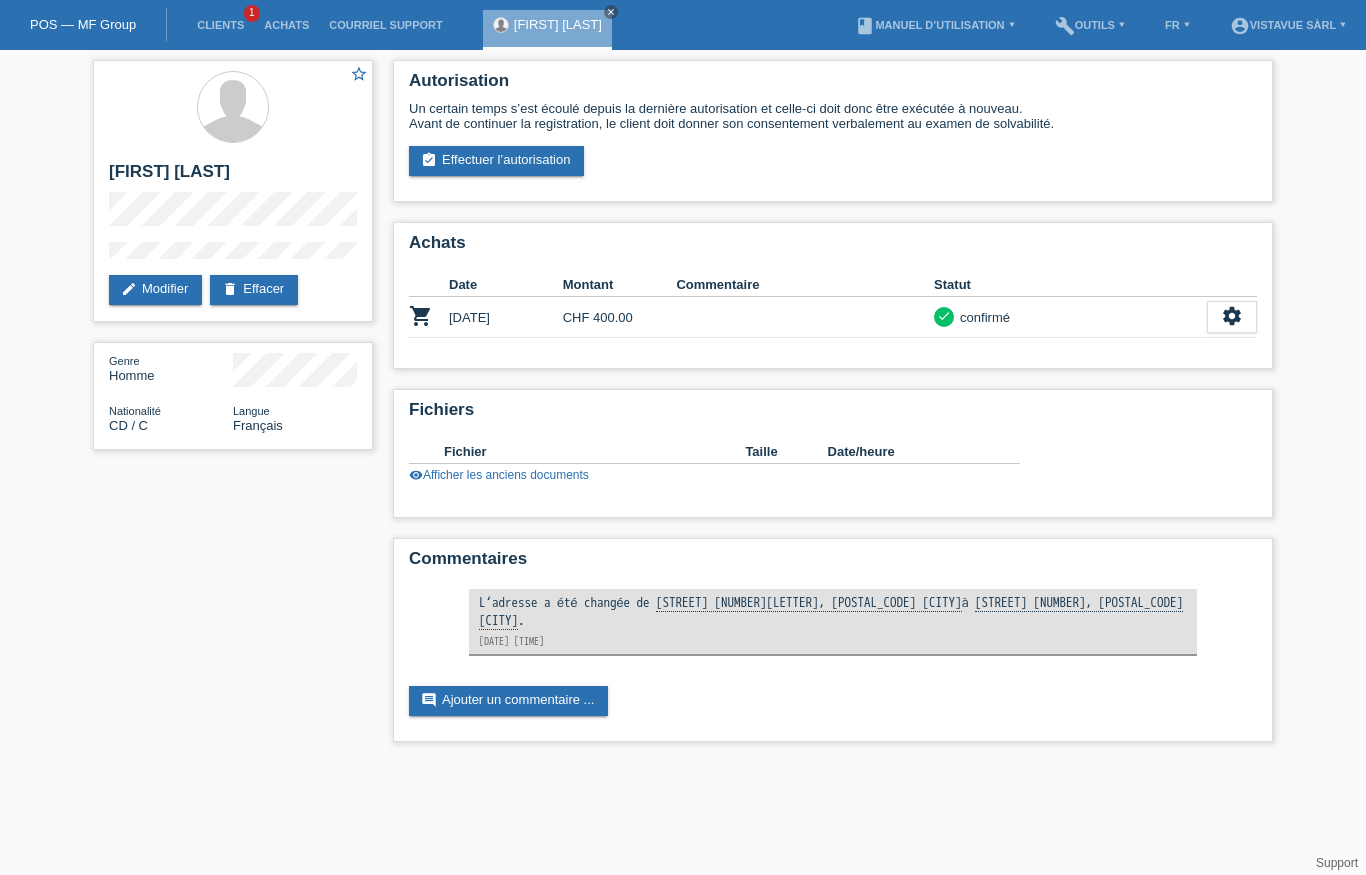click on "assignment_turned_in  Effectuer l’autorisation" at bounding box center (496, 161) 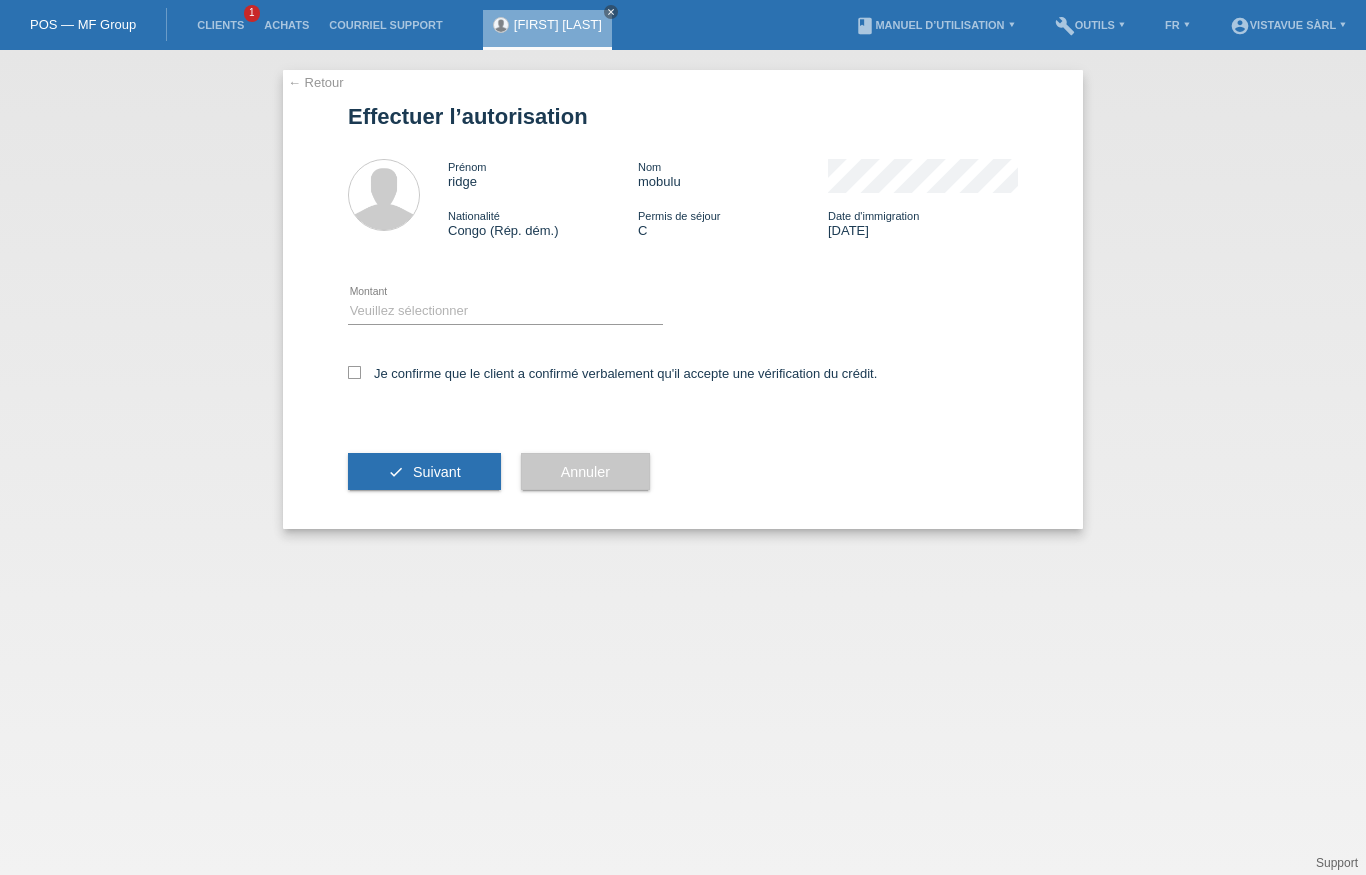 scroll, scrollTop: 0, scrollLeft: 0, axis: both 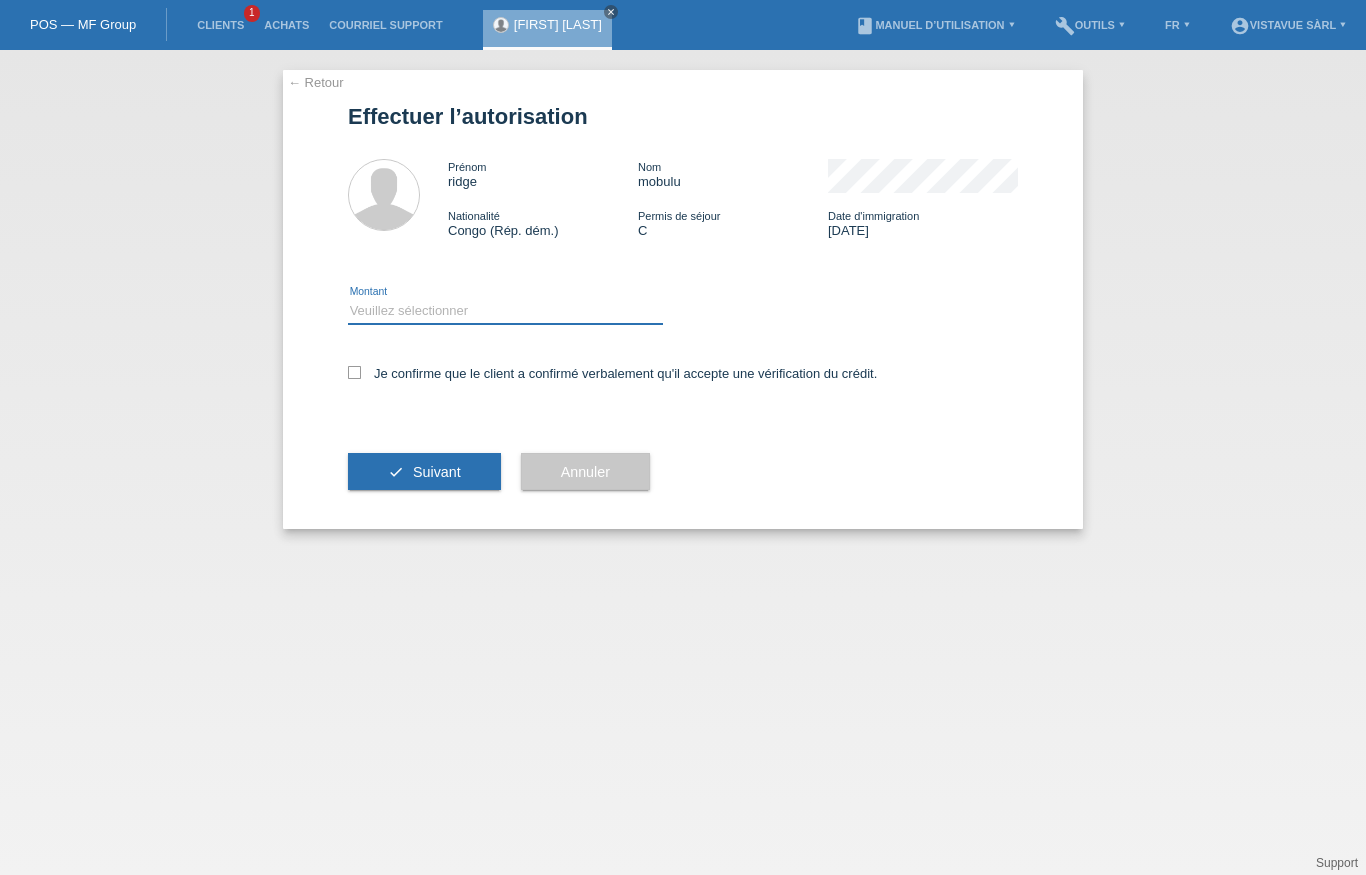 click on "Veuillez sélectionner
CHF 1.00 - CHF 499.00
CHF 500.00 - CHF 1'999.00
CHF 2'000.00 - CHF 8'000.00" at bounding box center (505, 311) 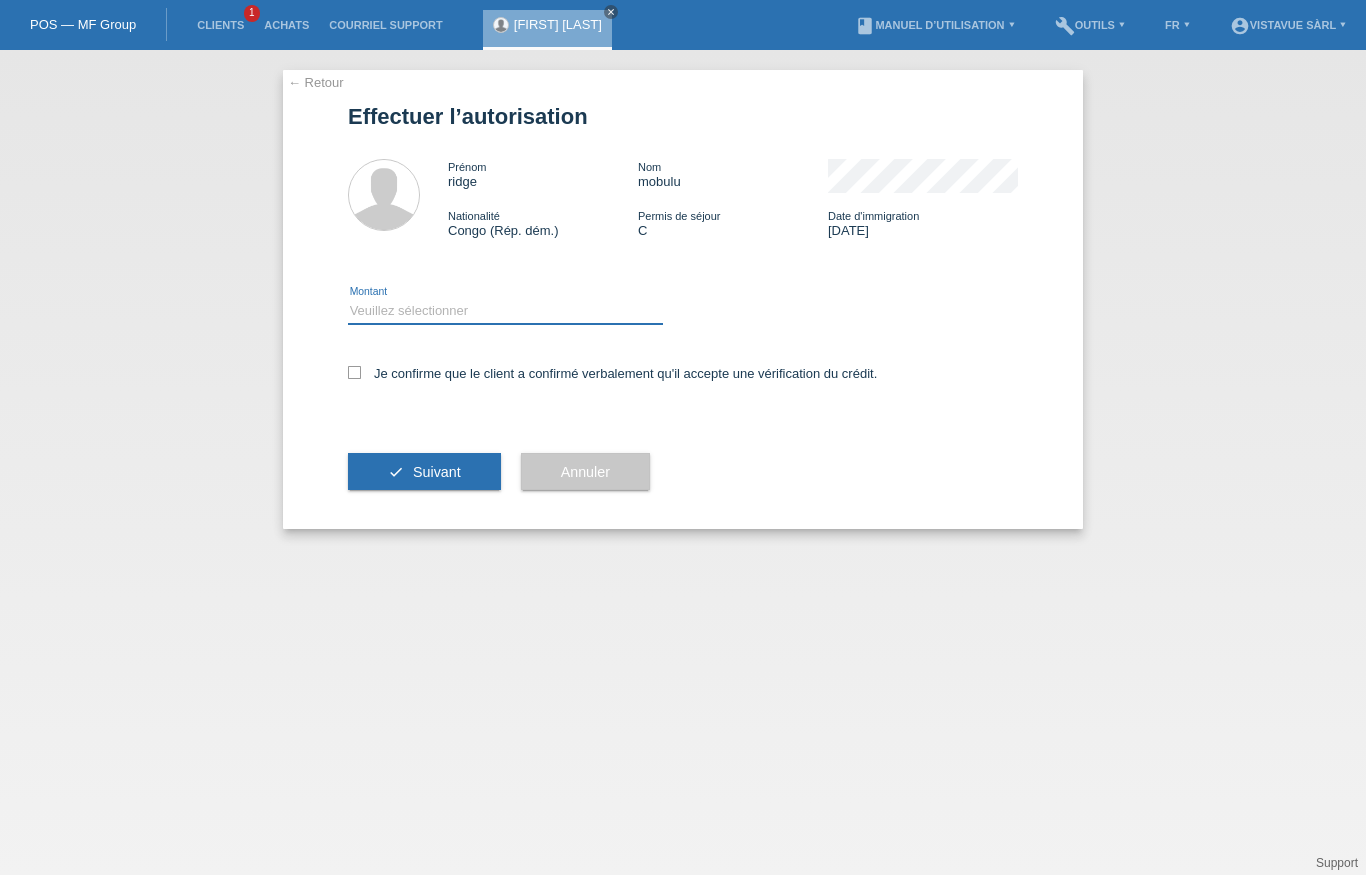 select on "1" 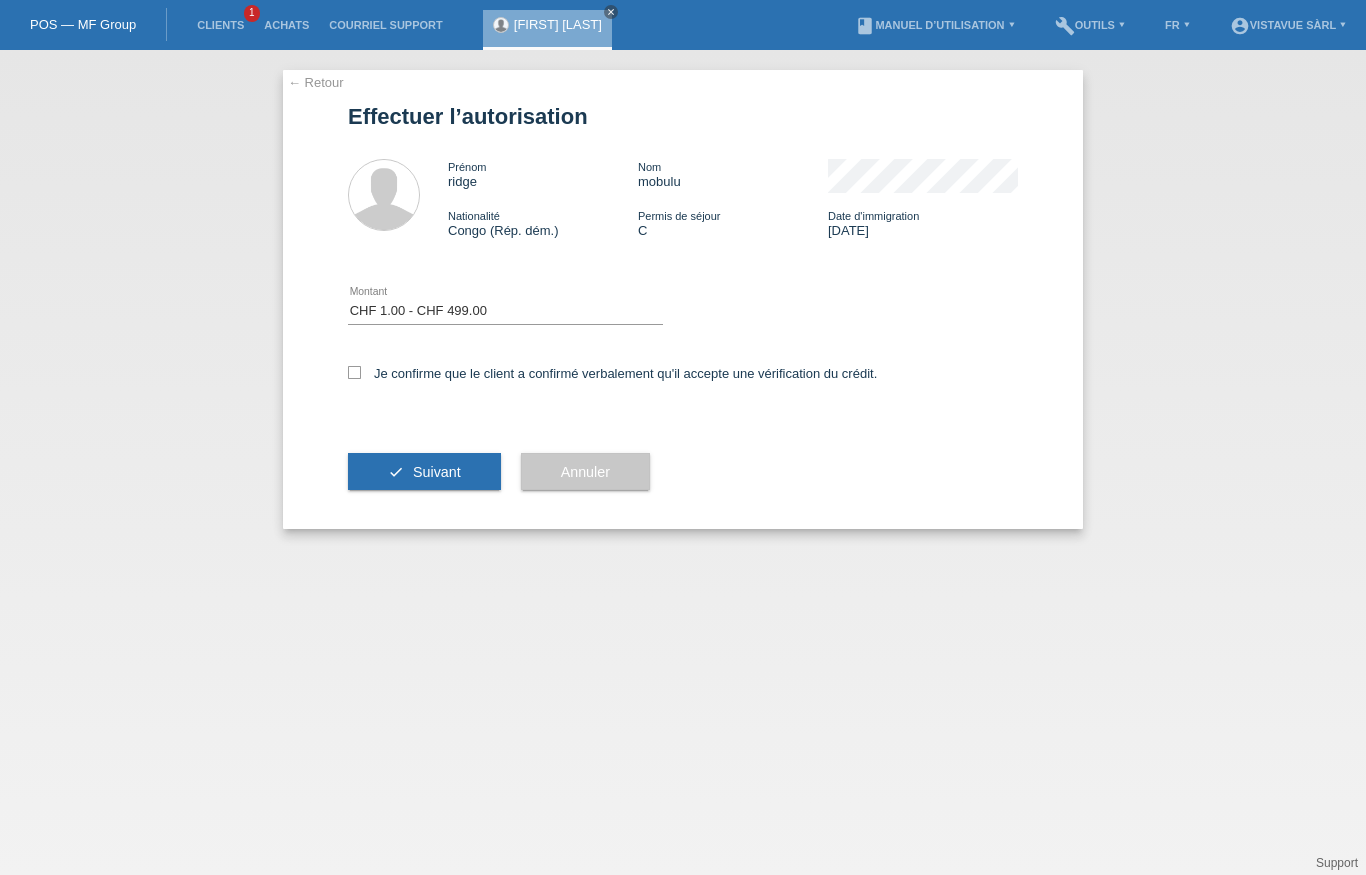click on "Je confirme que le client a confirmé verbalement qu'il accepte une vérification du crédit." at bounding box center (612, 373) 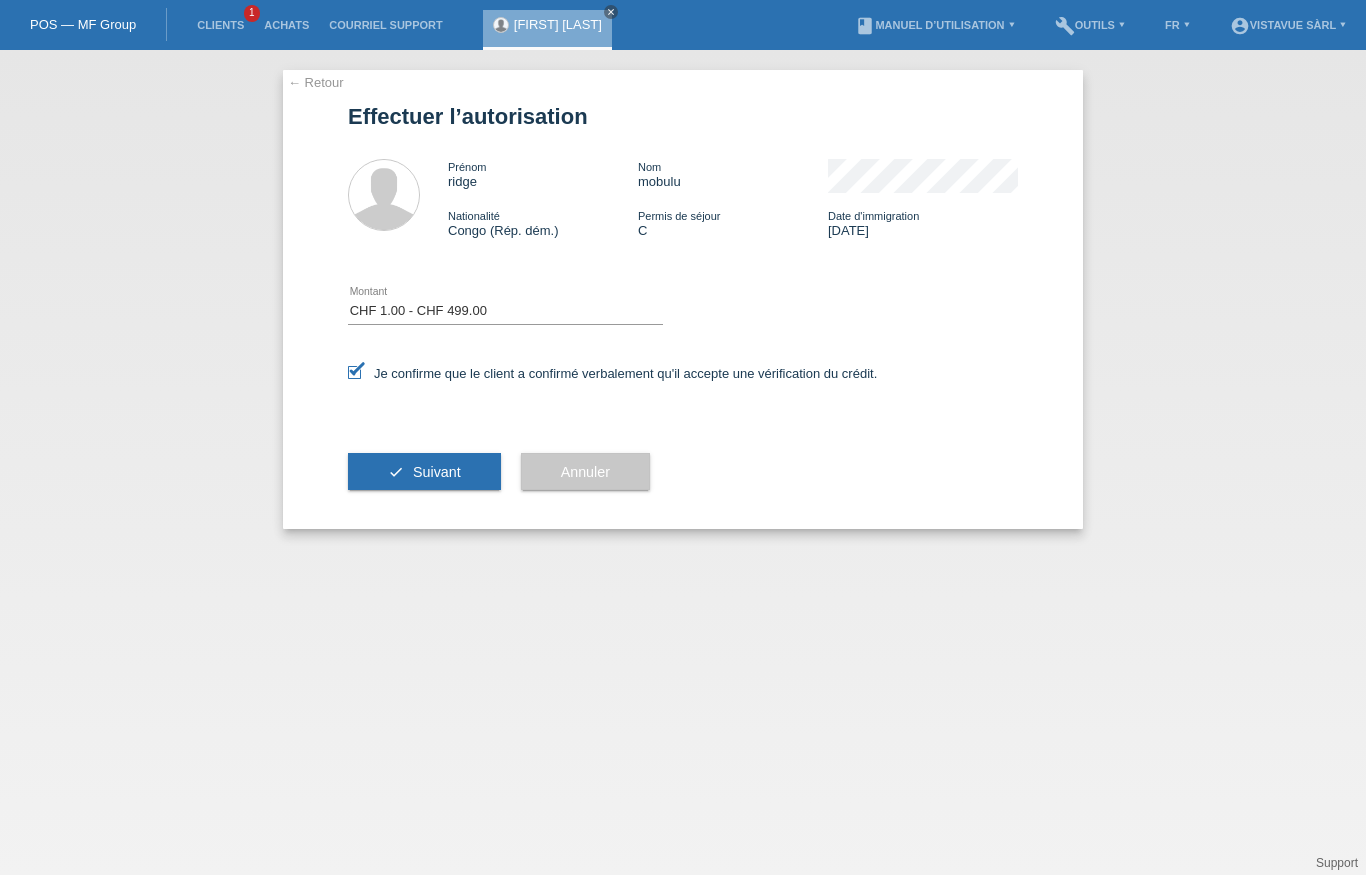 click on "Suivant" at bounding box center [437, 472] 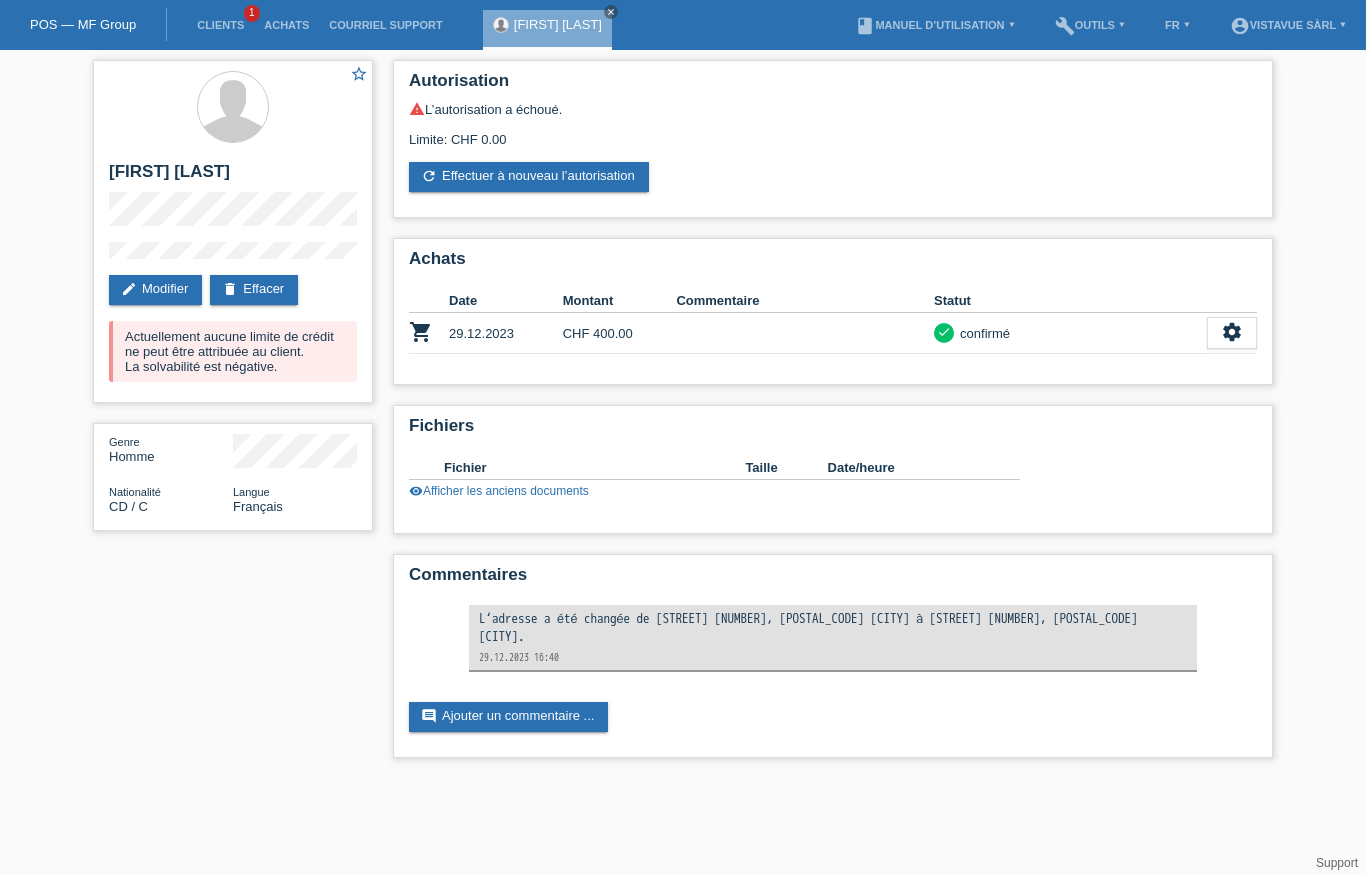 scroll, scrollTop: 0, scrollLeft: 0, axis: both 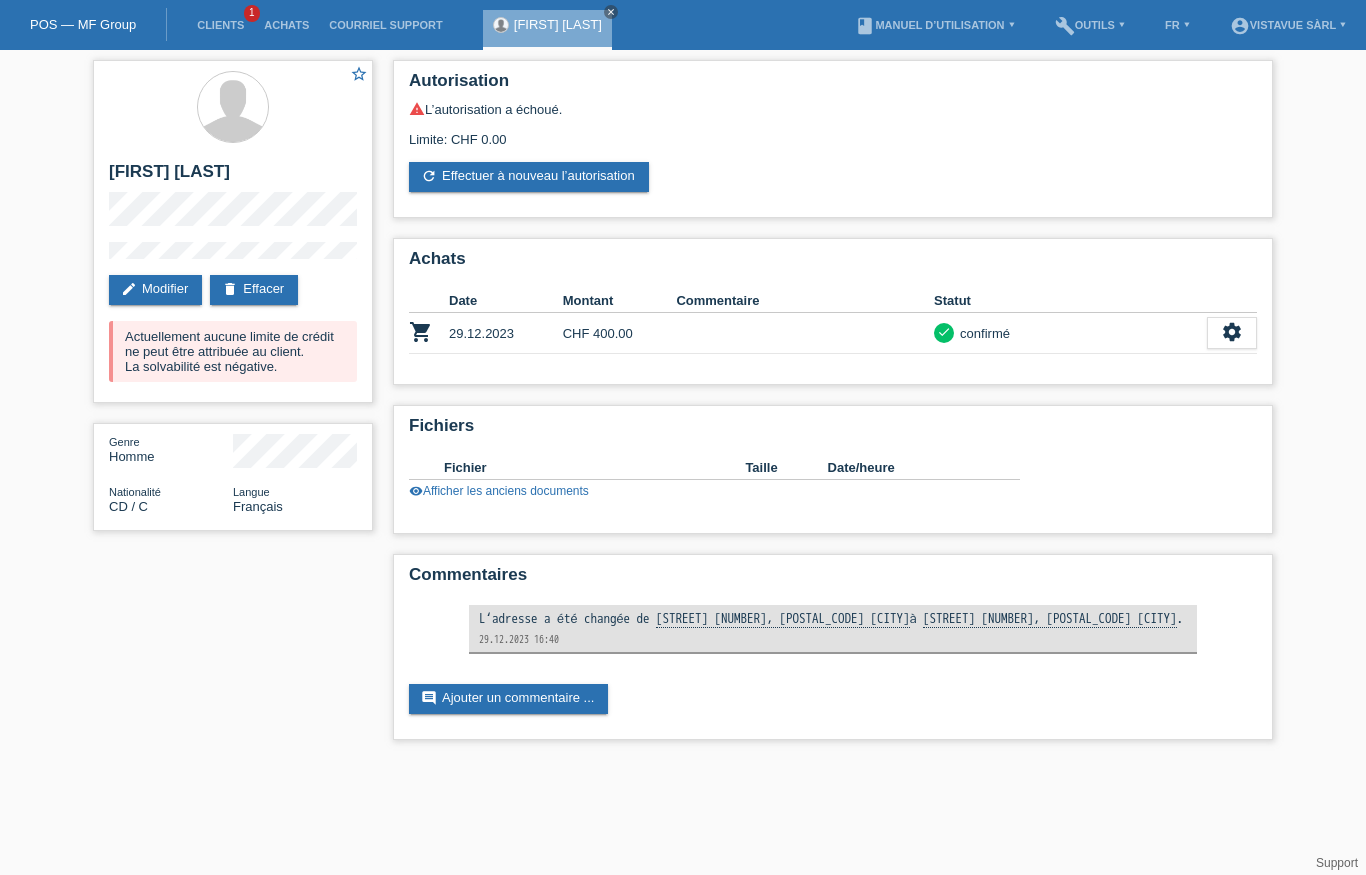 click on "edit  Modifier" at bounding box center [155, 290] 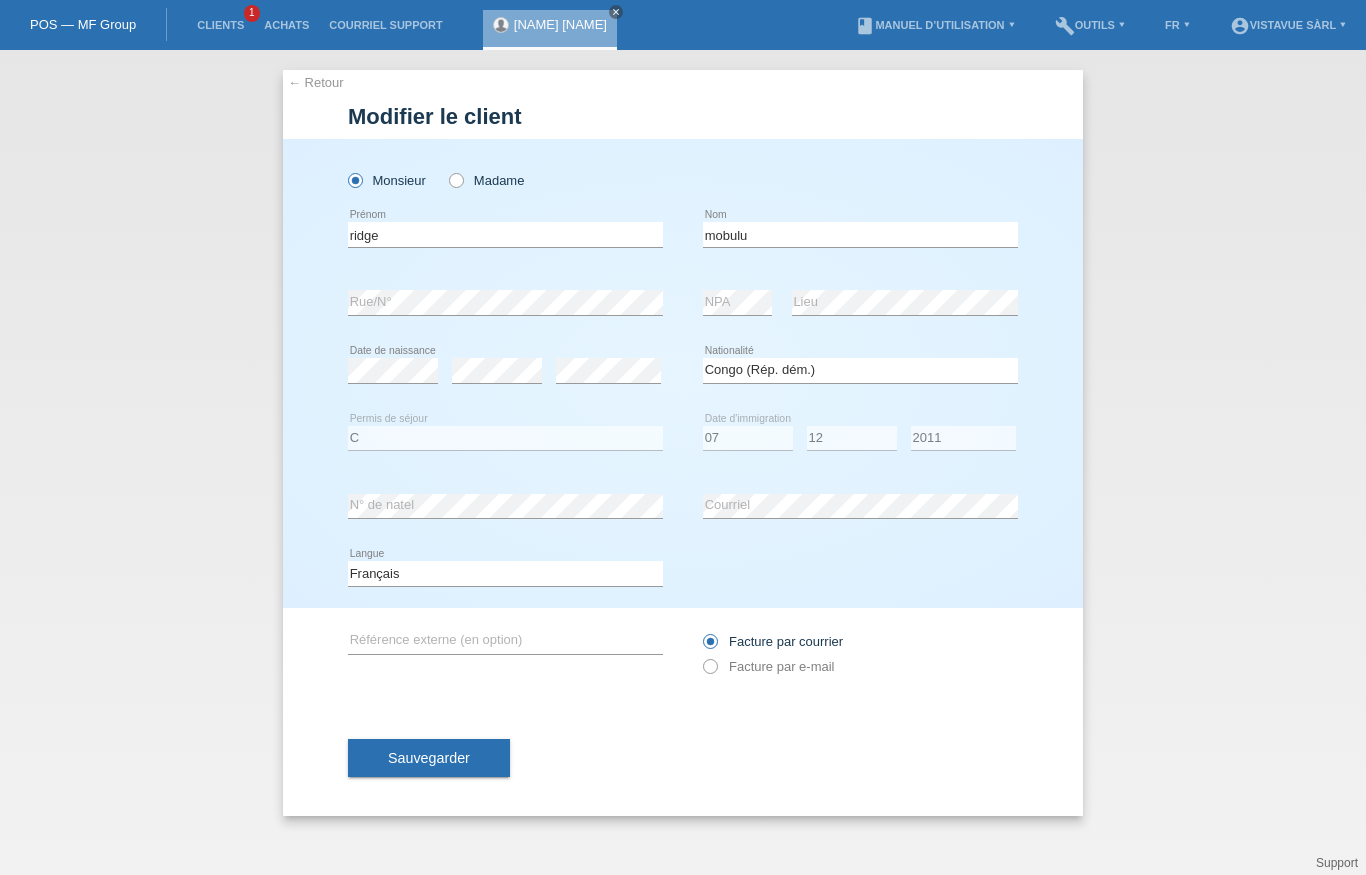 select on "CD" 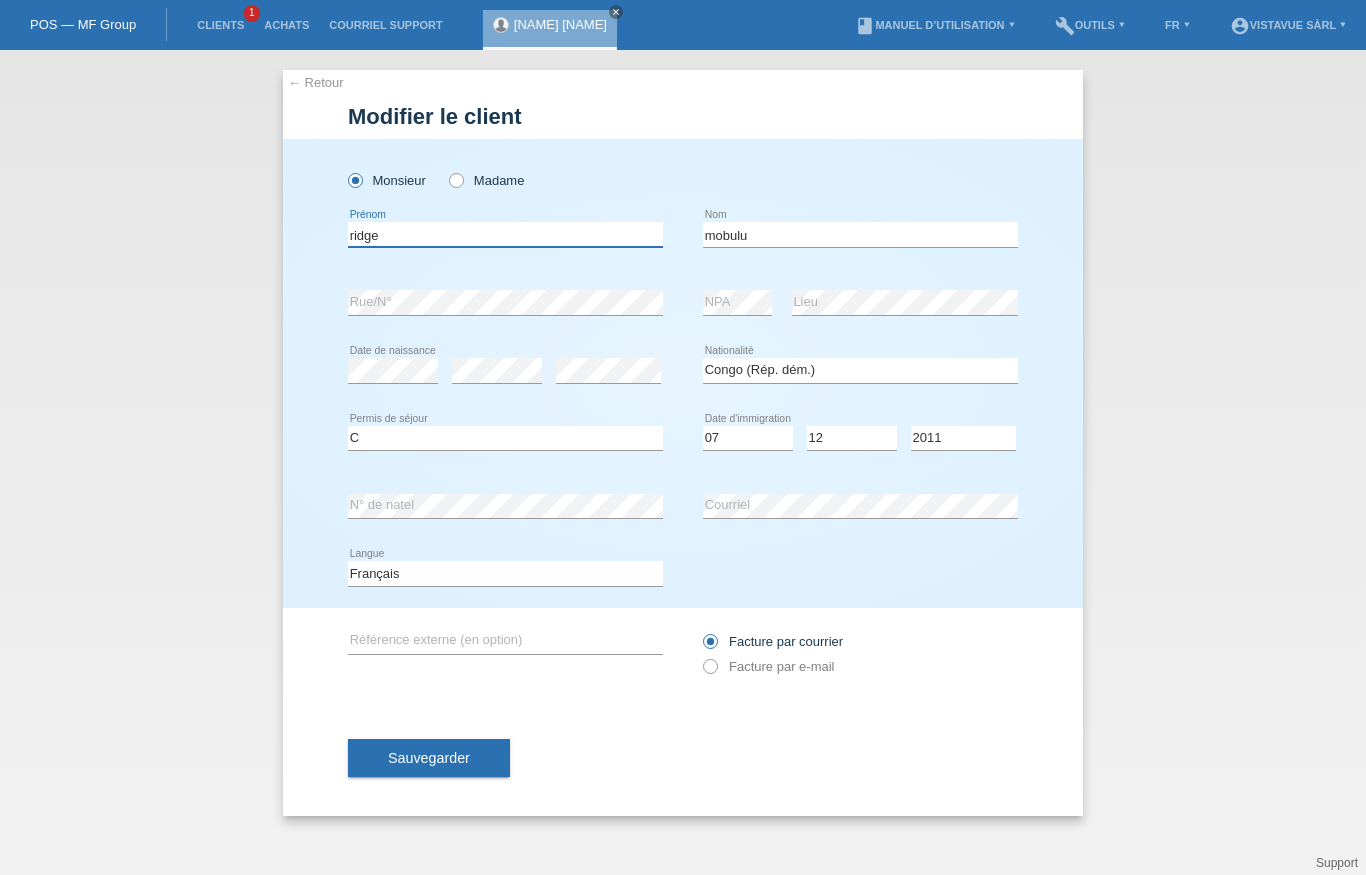 click on "ridge" at bounding box center (505, 234) 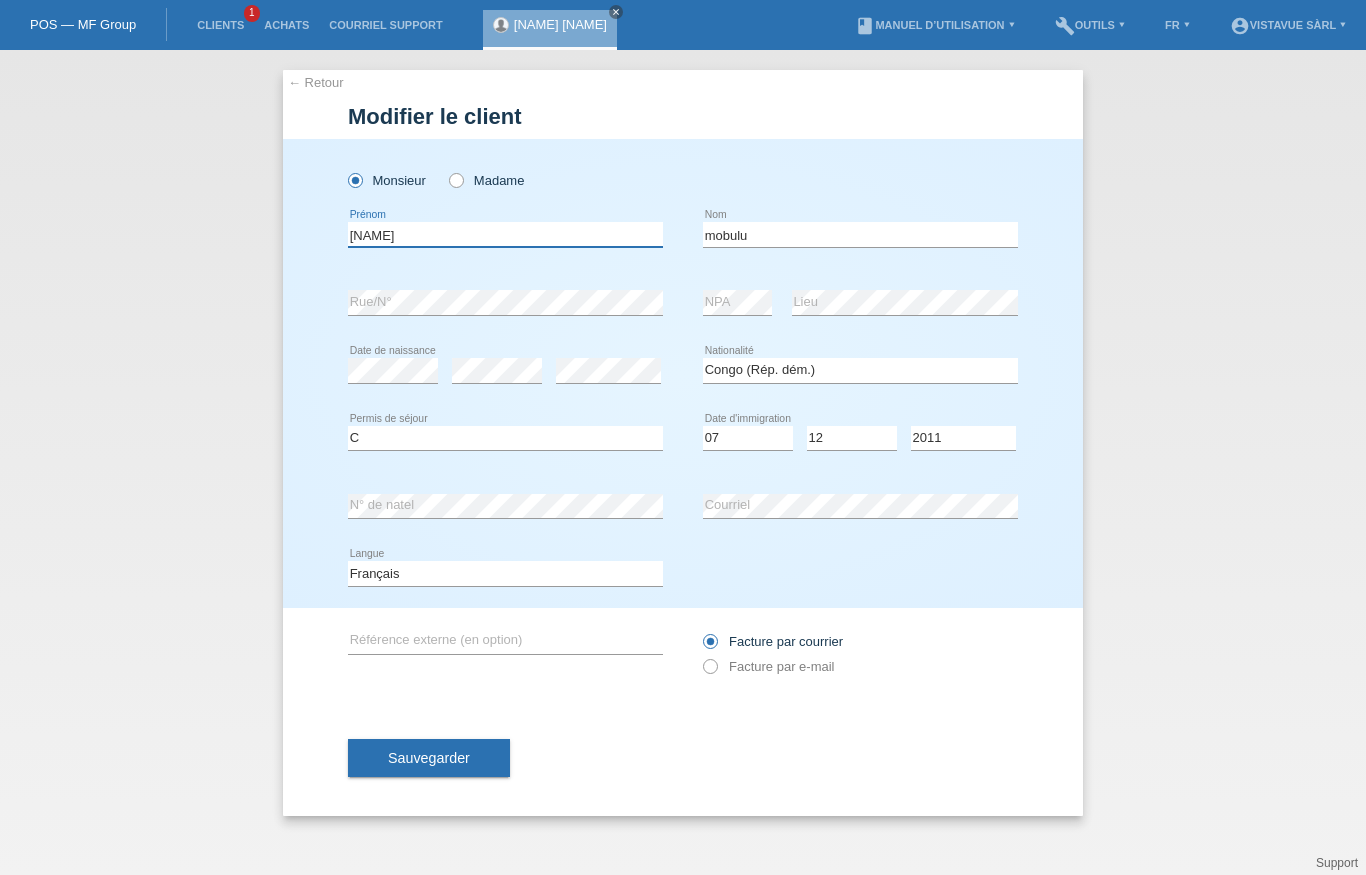 type on "[CITY]" 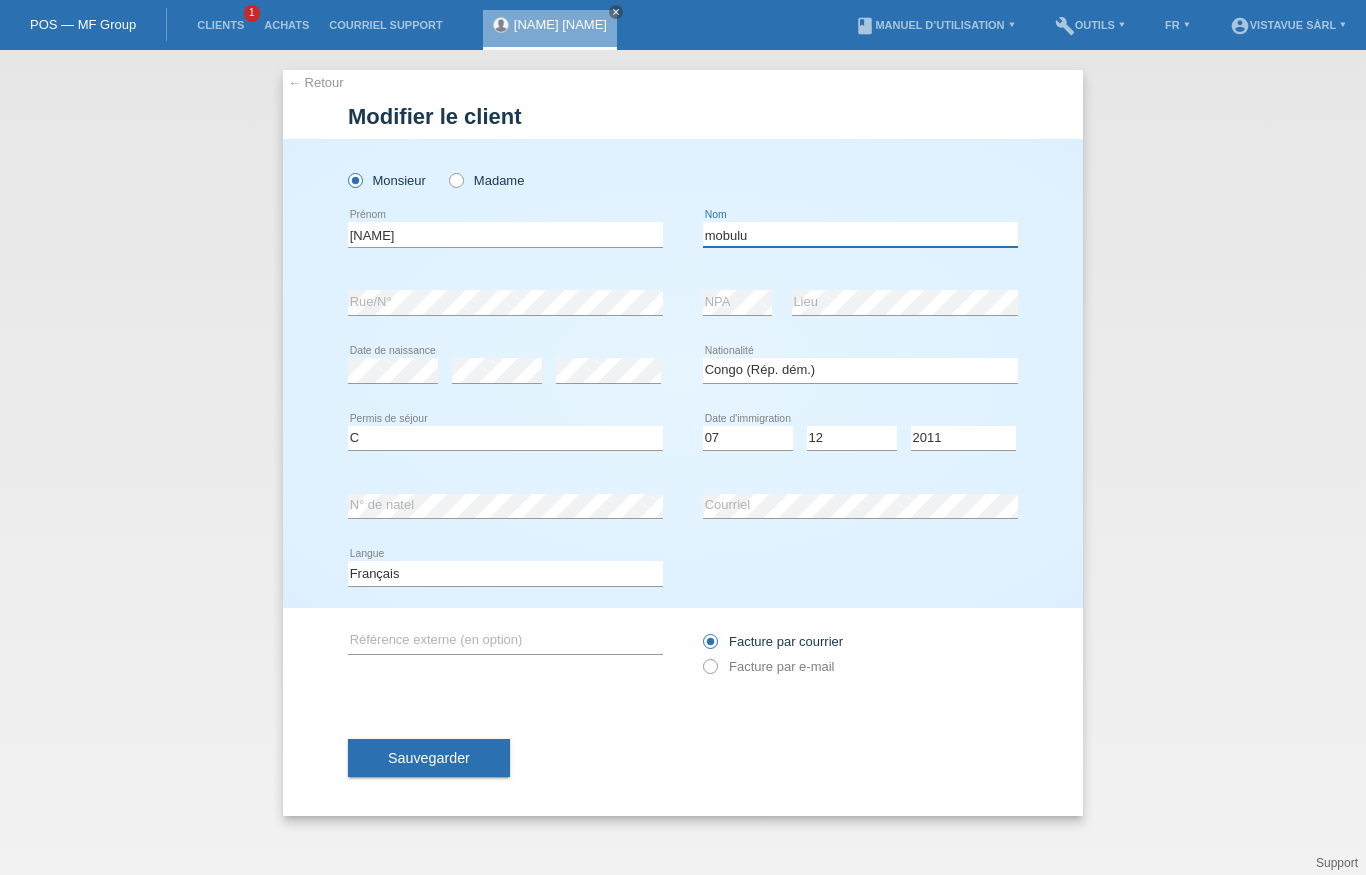 click on "mobulu" at bounding box center [860, 234] 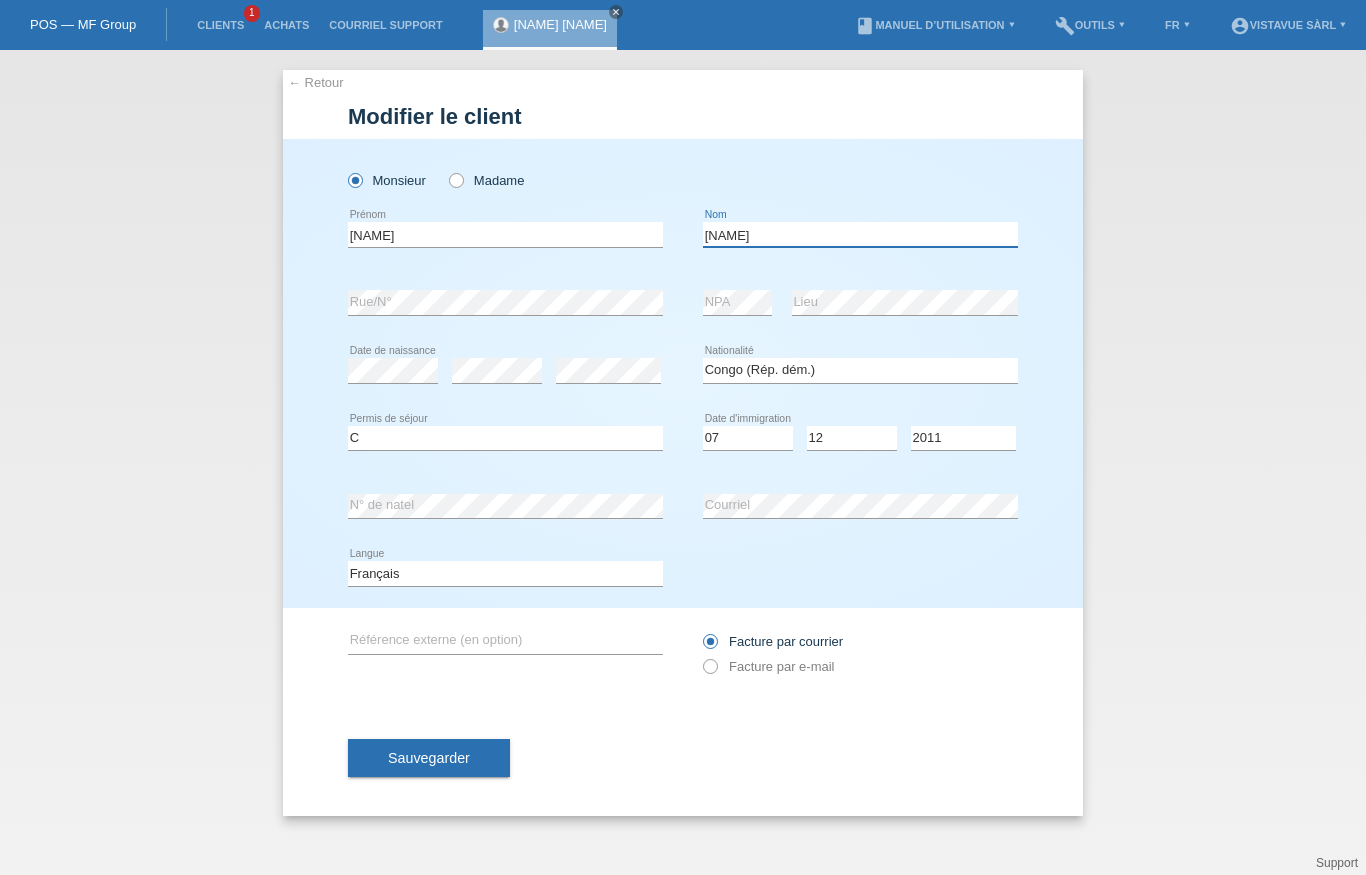 type on "Mobulu" 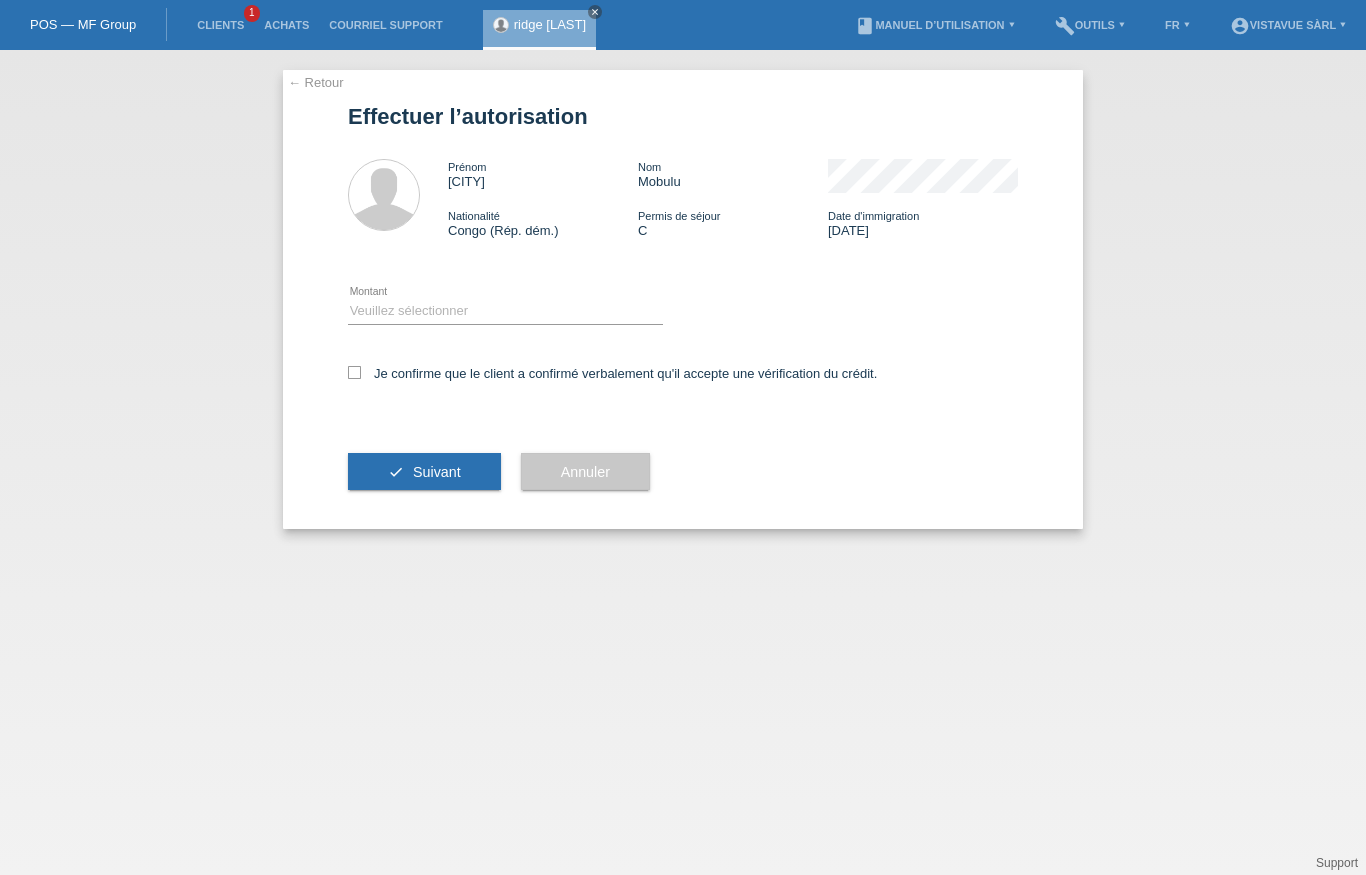 scroll, scrollTop: 0, scrollLeft: 0, axis: both 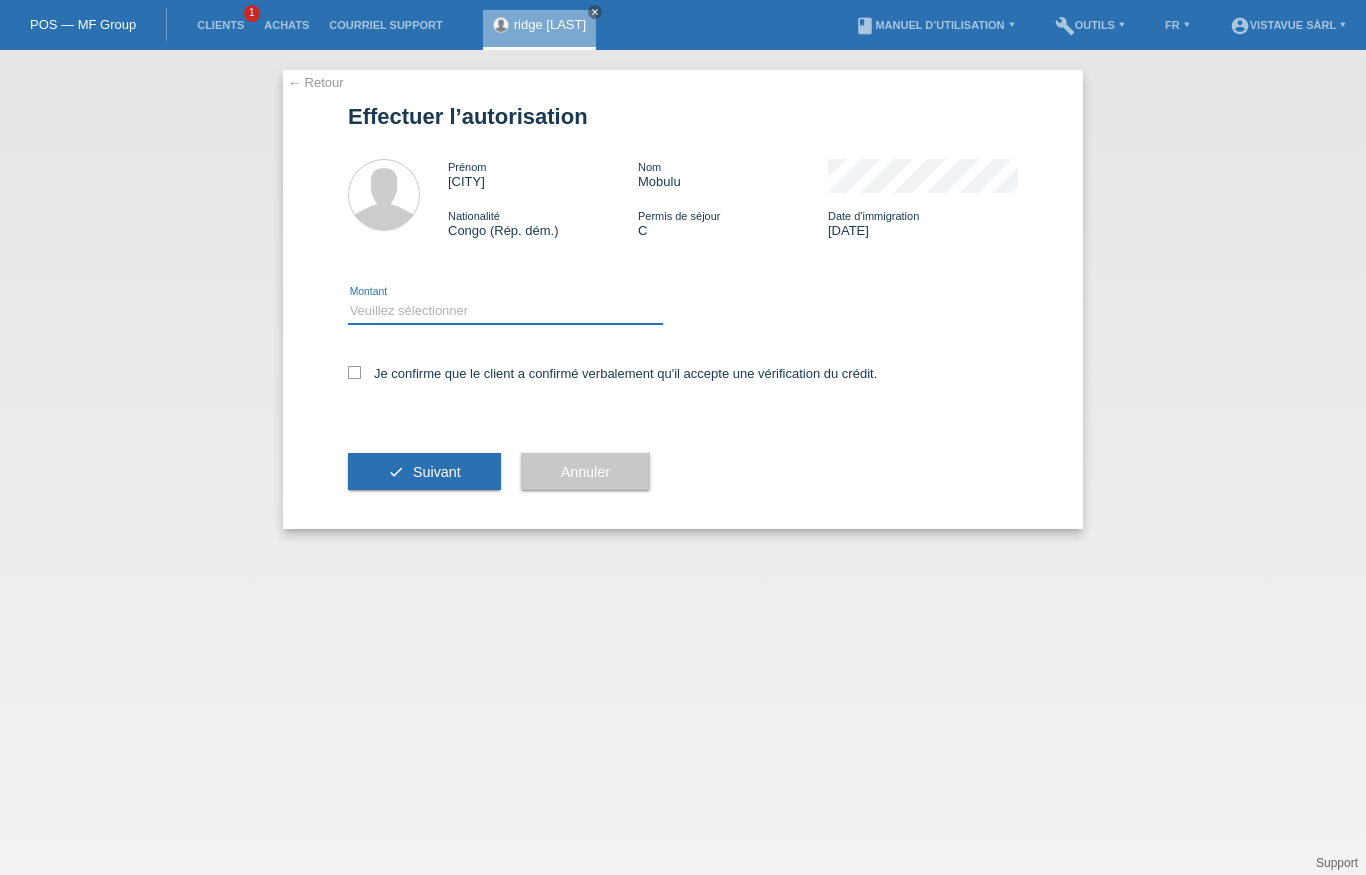 click on "Veuillez sélectionner
CHF 1.00 - CHF 499.00
CHF 500.00 - CHF 1'999.00
CHF 2'000.00 - CHF 8'000.00" at bounding box center (505, 311) 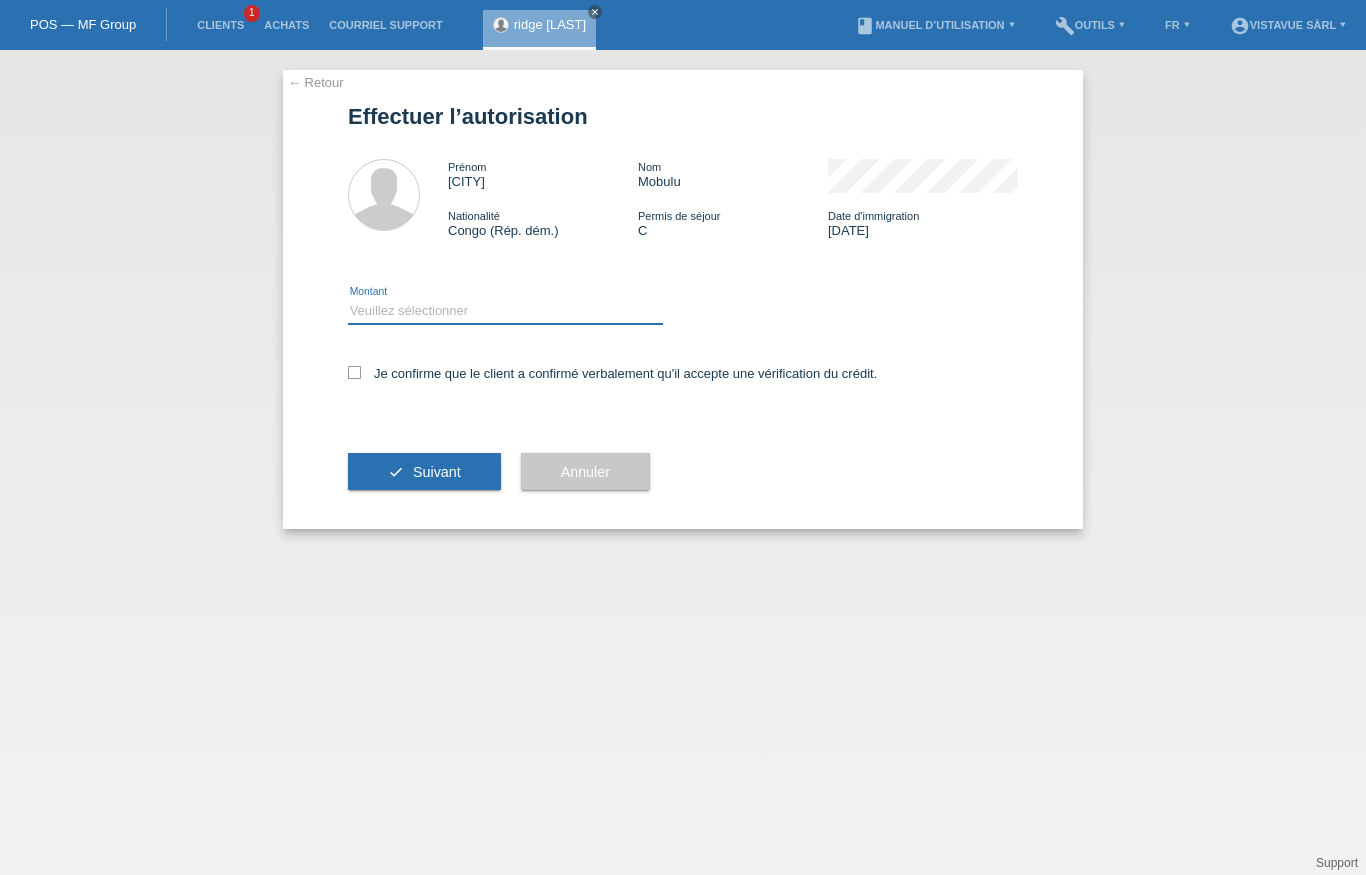 select on "1" 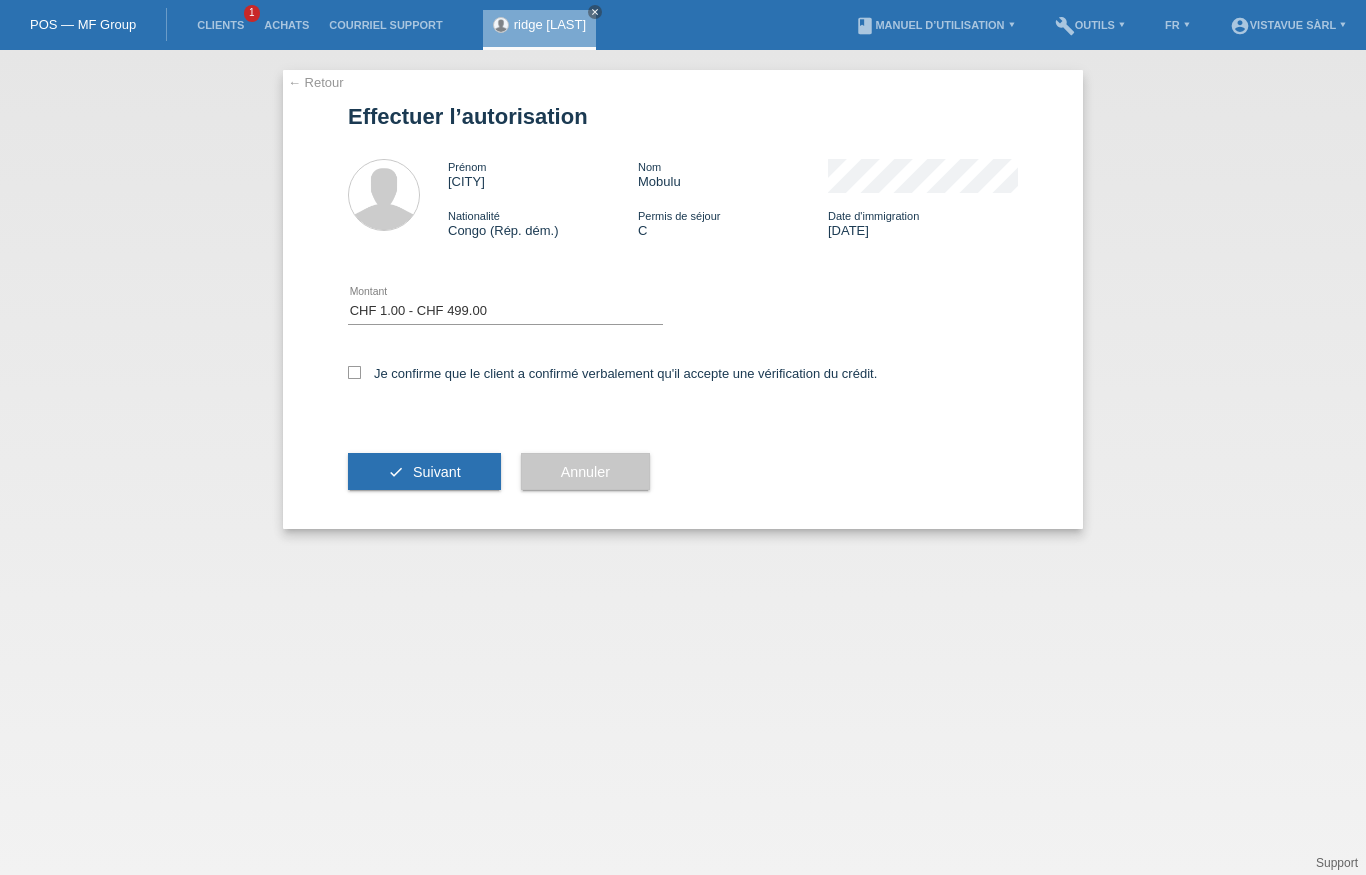 click at bounding box center [354, 372] 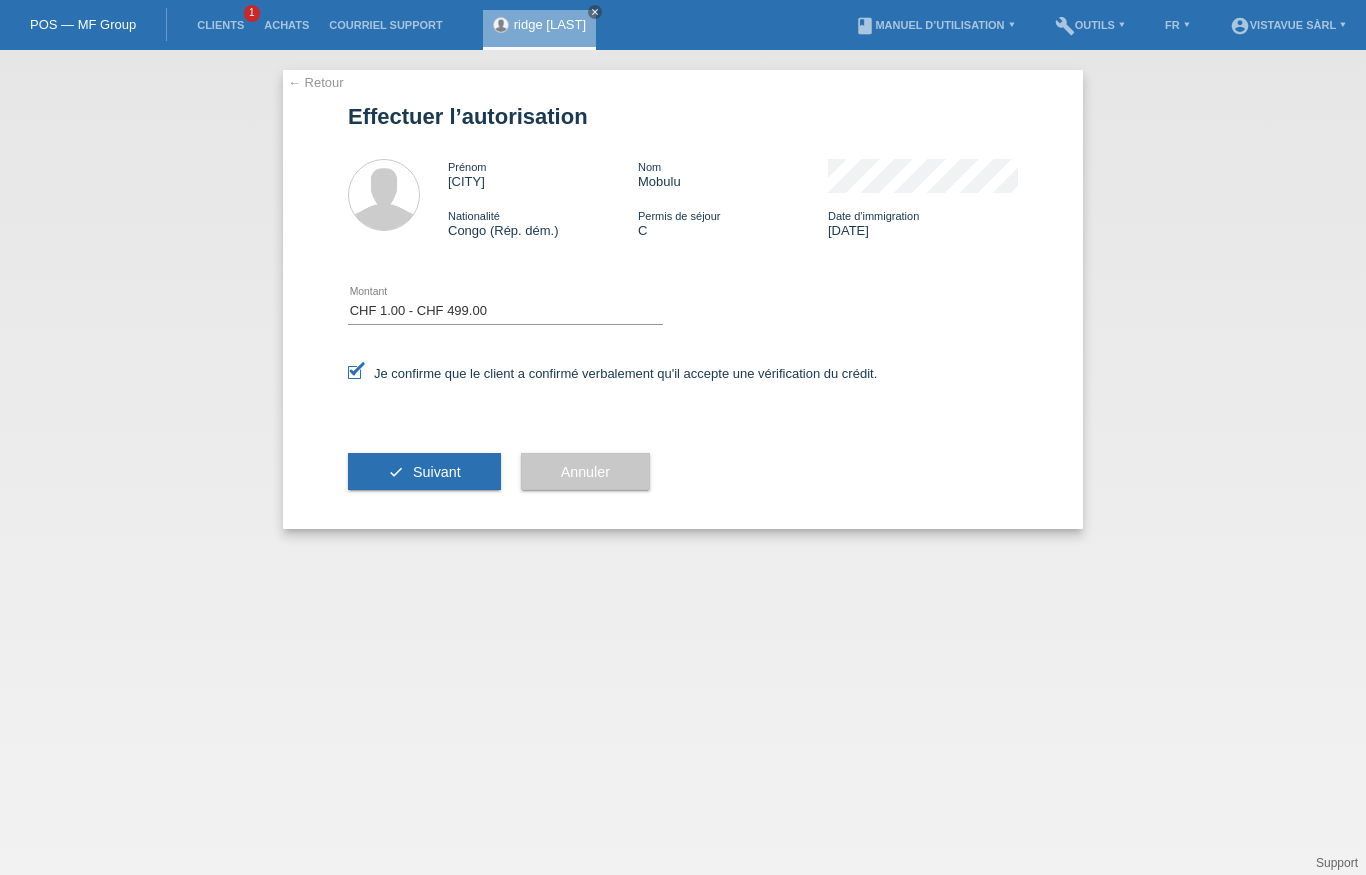 click on "check   Suivant" at bounding box center (424, 472) 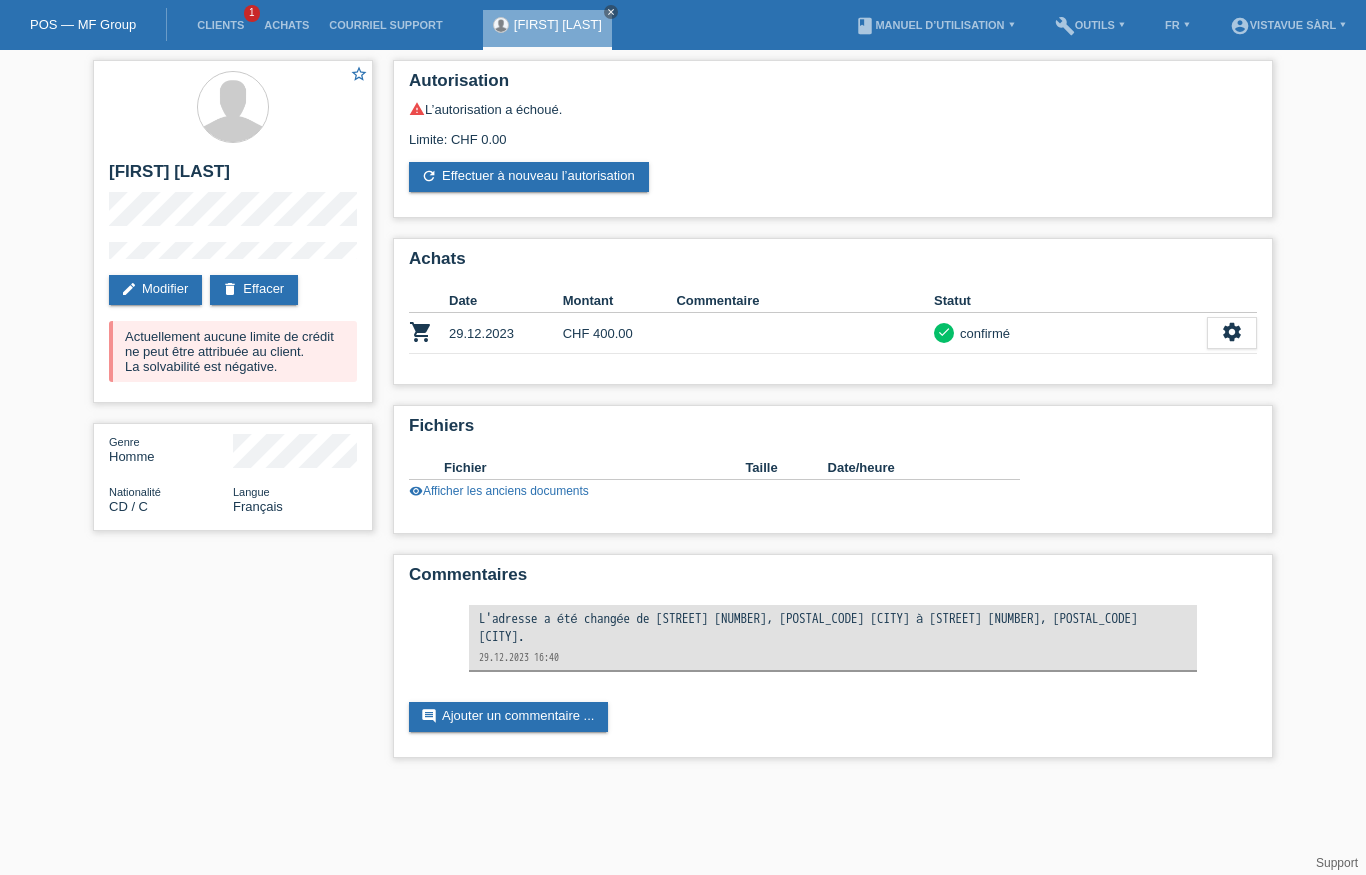 scroll, scrollTop: 0, scrollLeft: 0, axis: both 